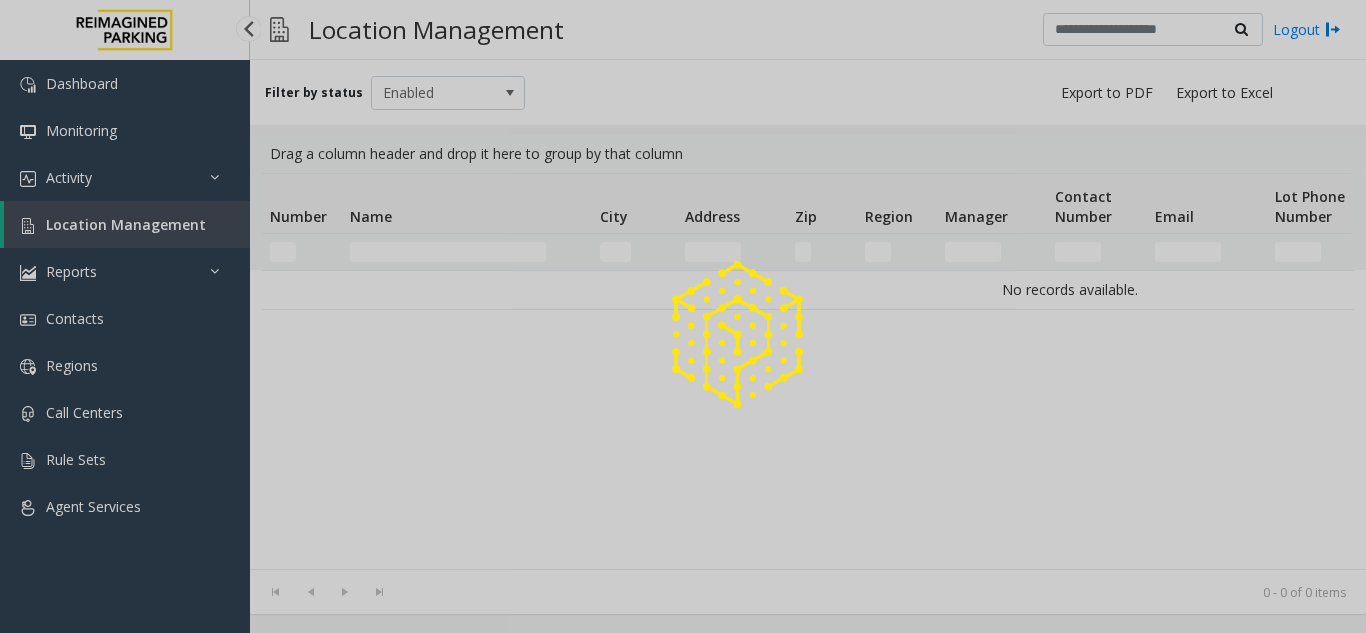 scroll, scrollTop: 0, scrollLeft: 0, axis: both 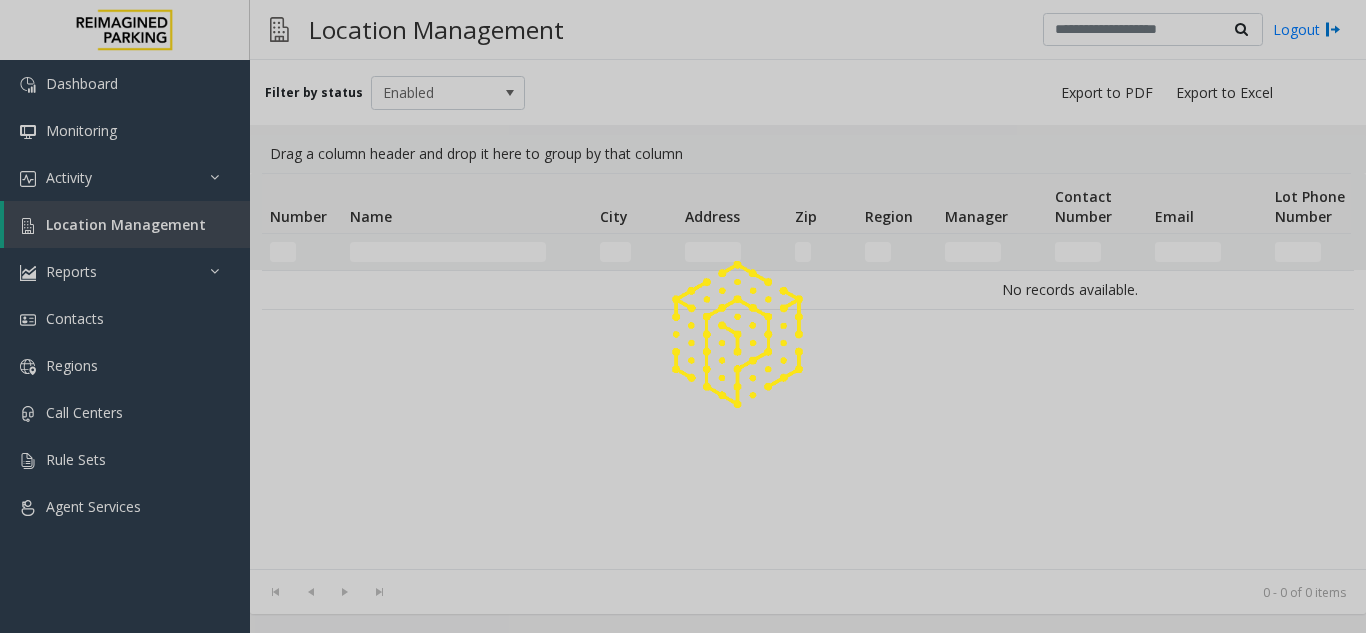click 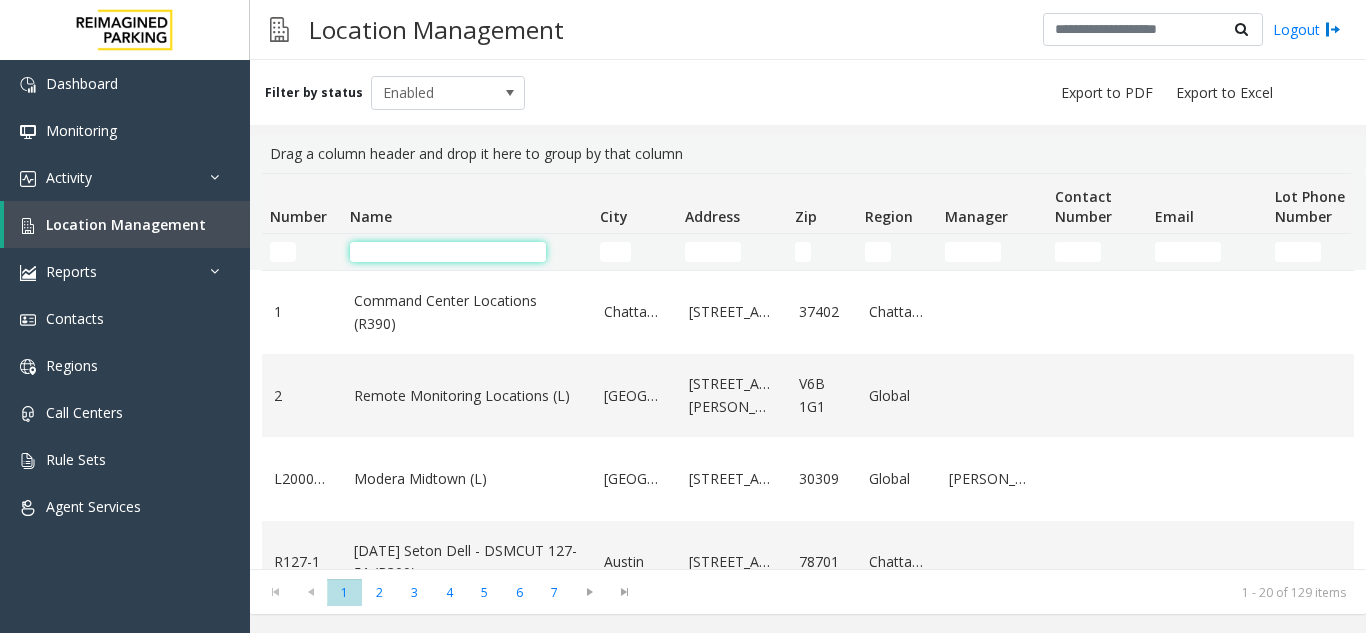 click 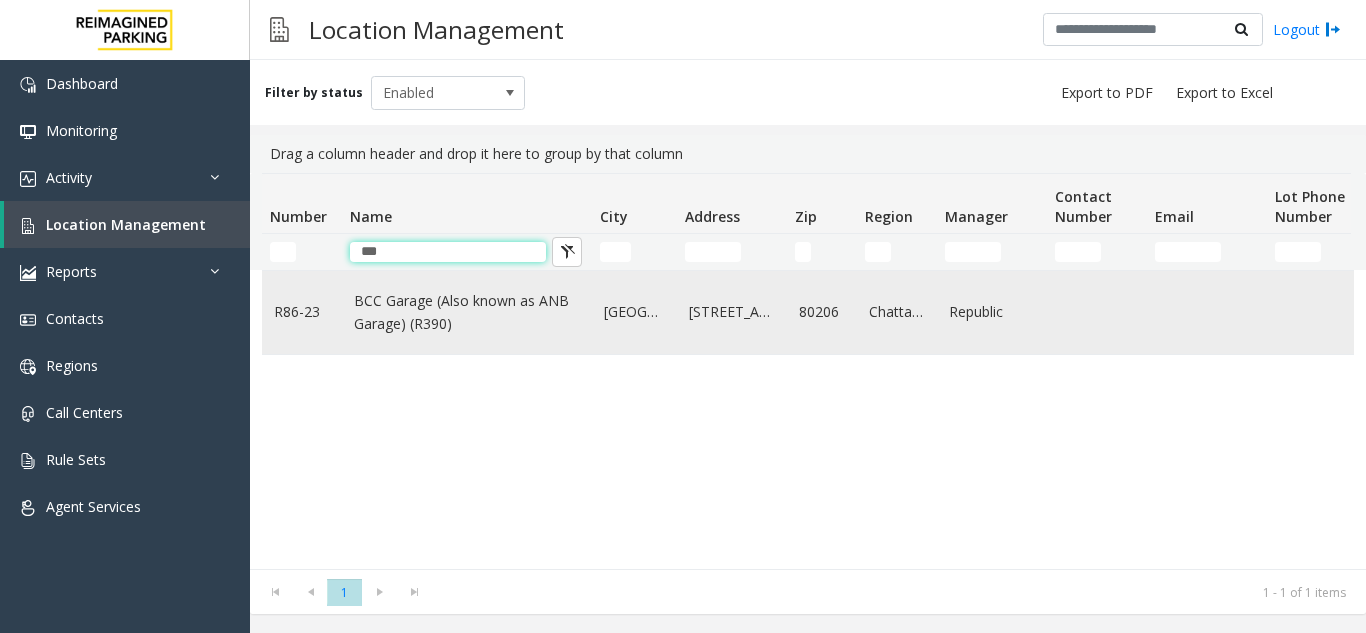 type on "***" 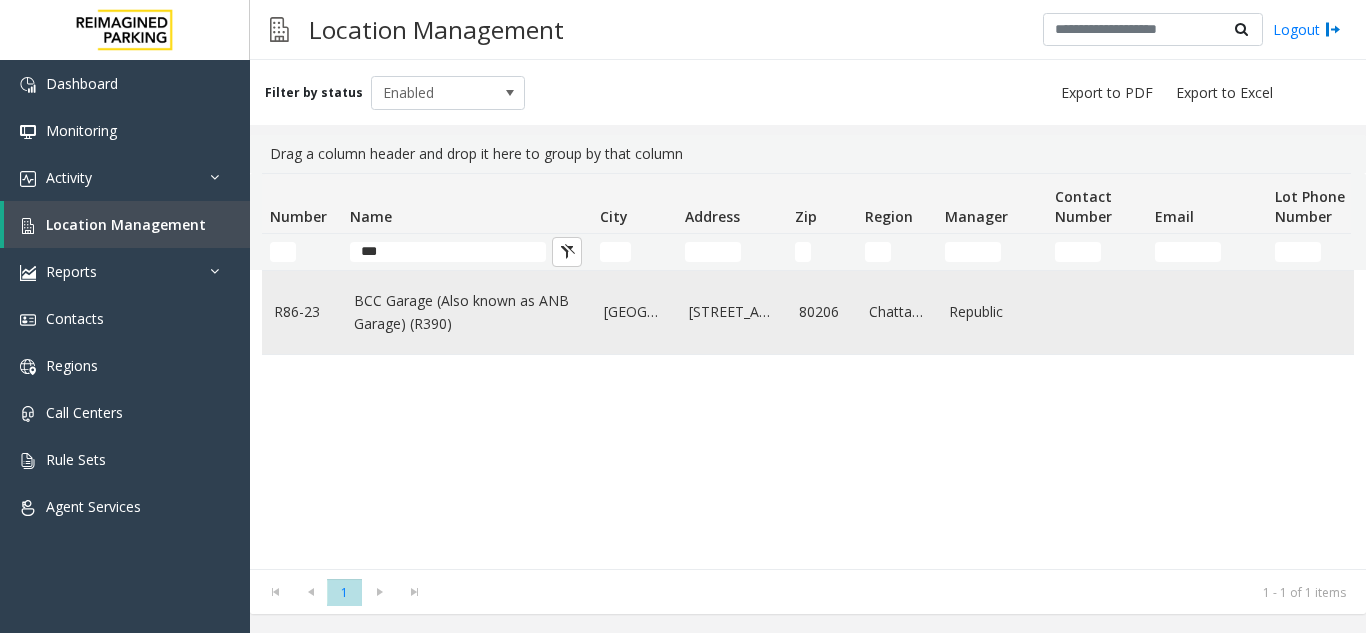 click on "BCC Garage (Also known as ANB Garage) (R390)" 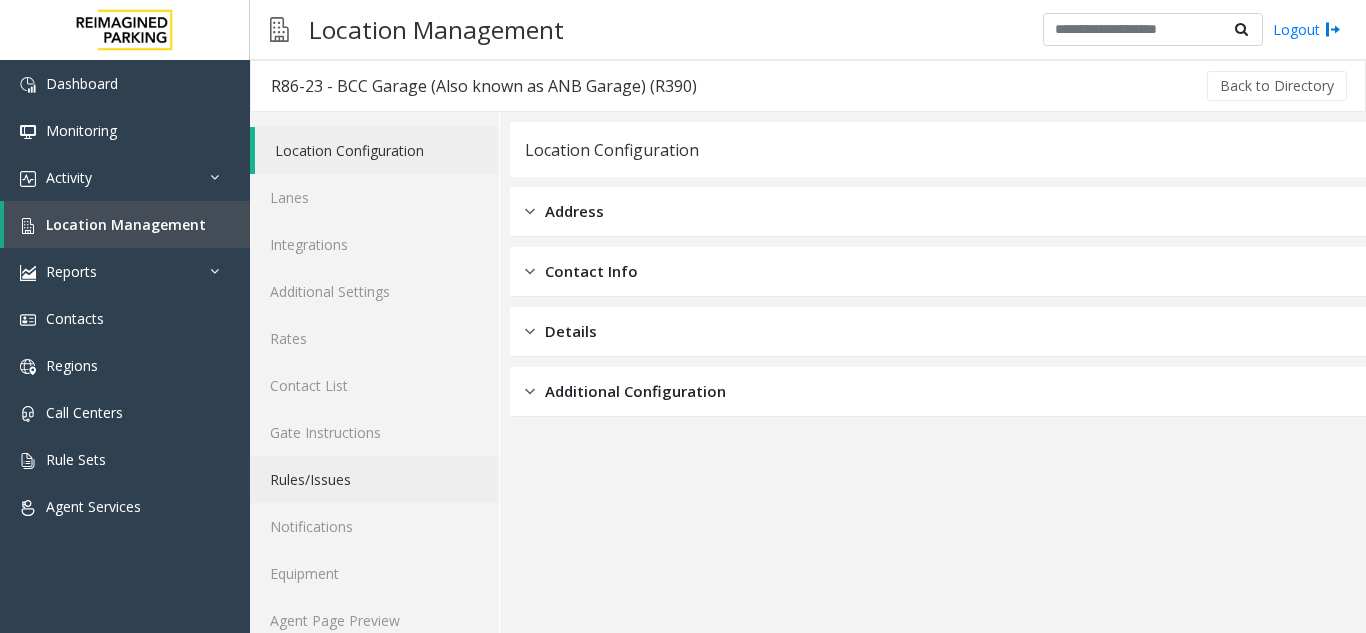 scroll, scrollTop: 26, scrollLeft: 0, axis: vertical 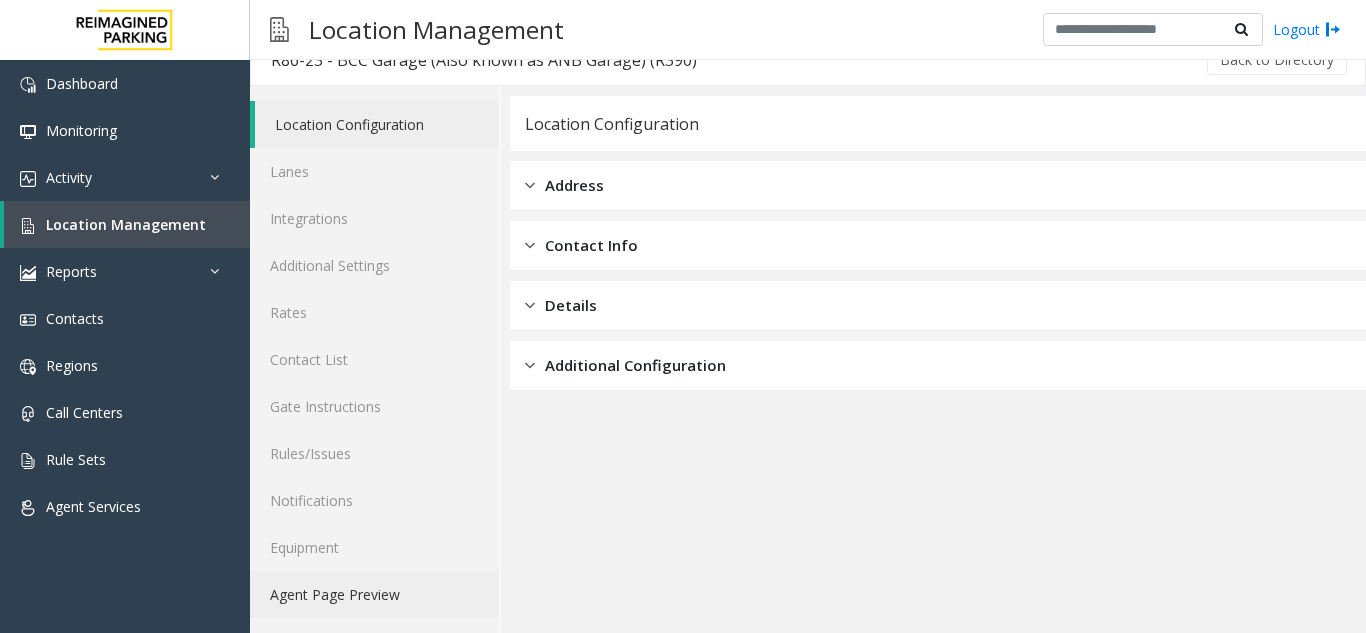 click on "Agent Page Preview" 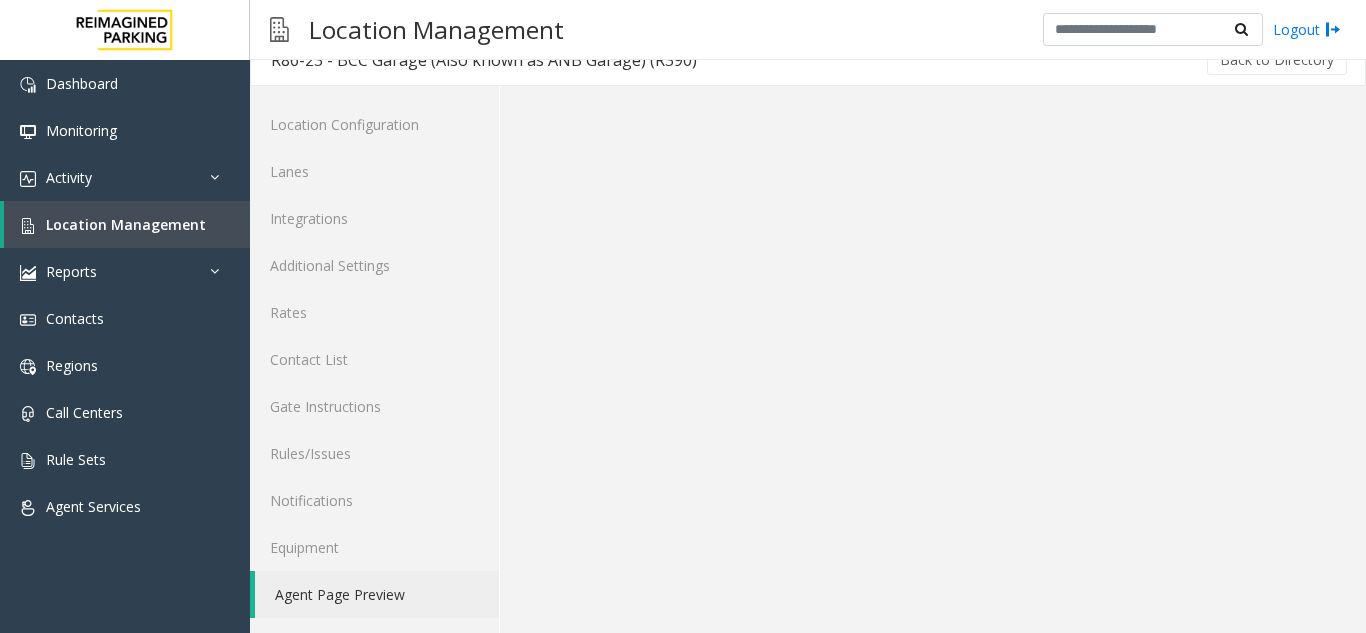 scroll, scrollTop: 0, scrollLeft: 0, axis: both 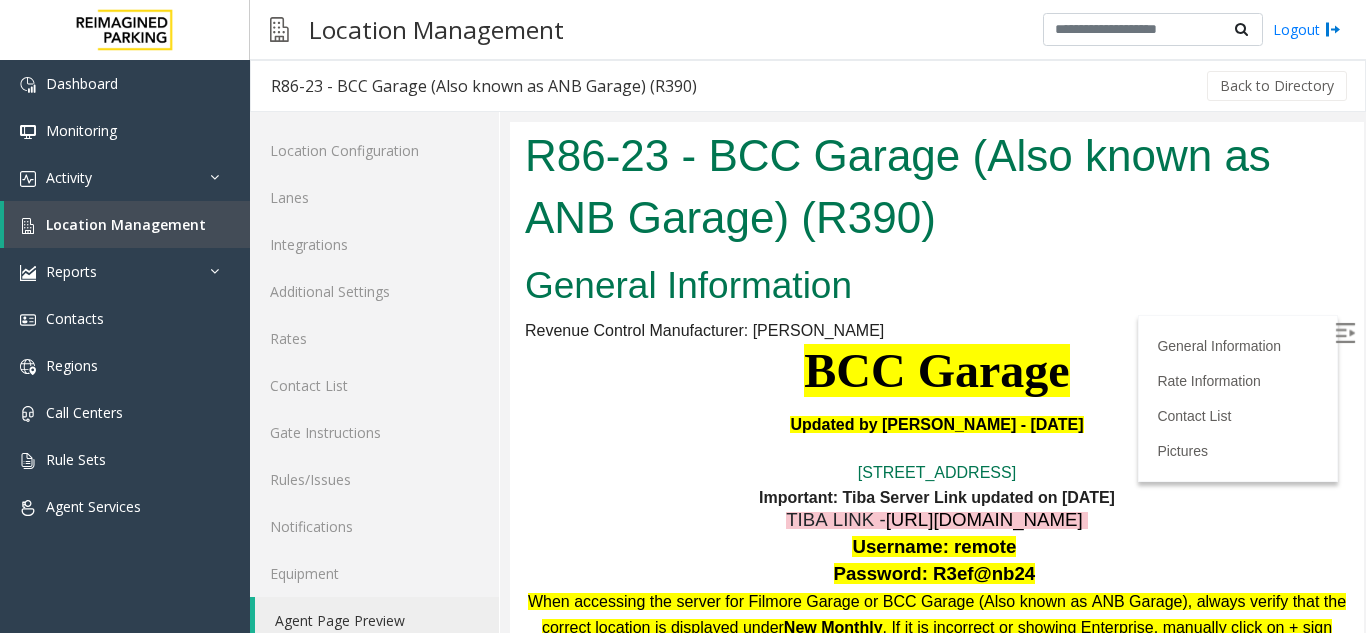 click at bounding box center [1345, 333] 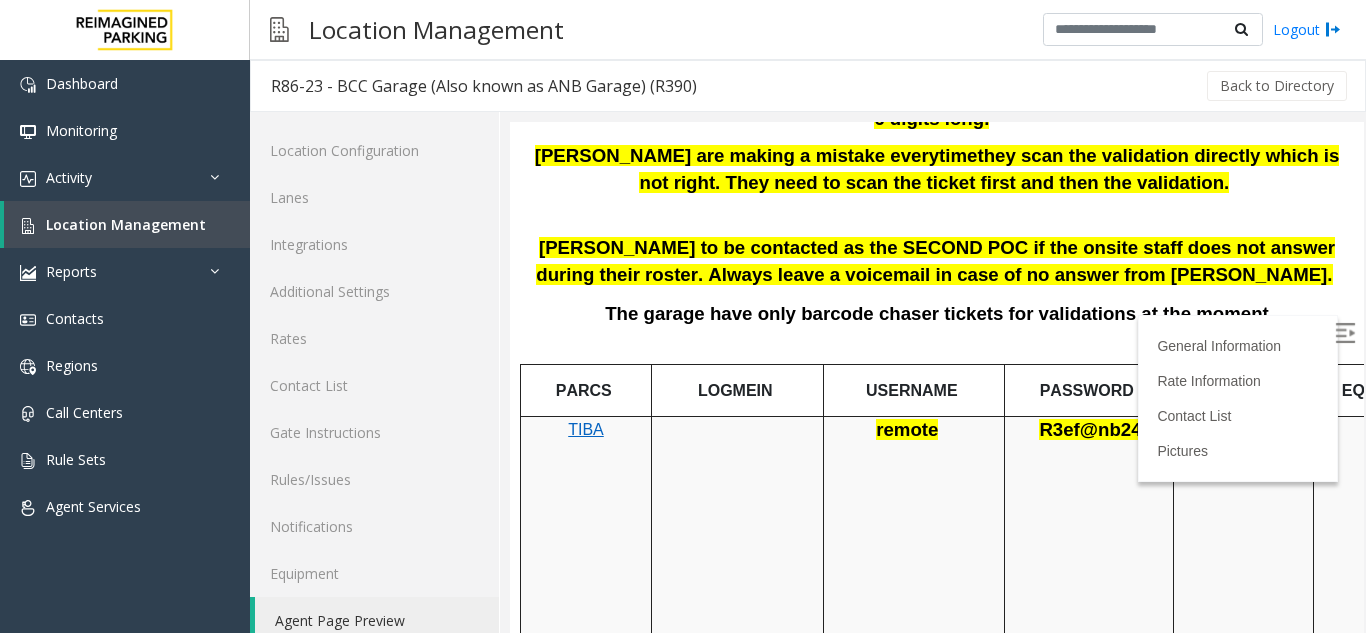 scroll, scrollTop: 900, scrollLeft: 0, axis: vertical 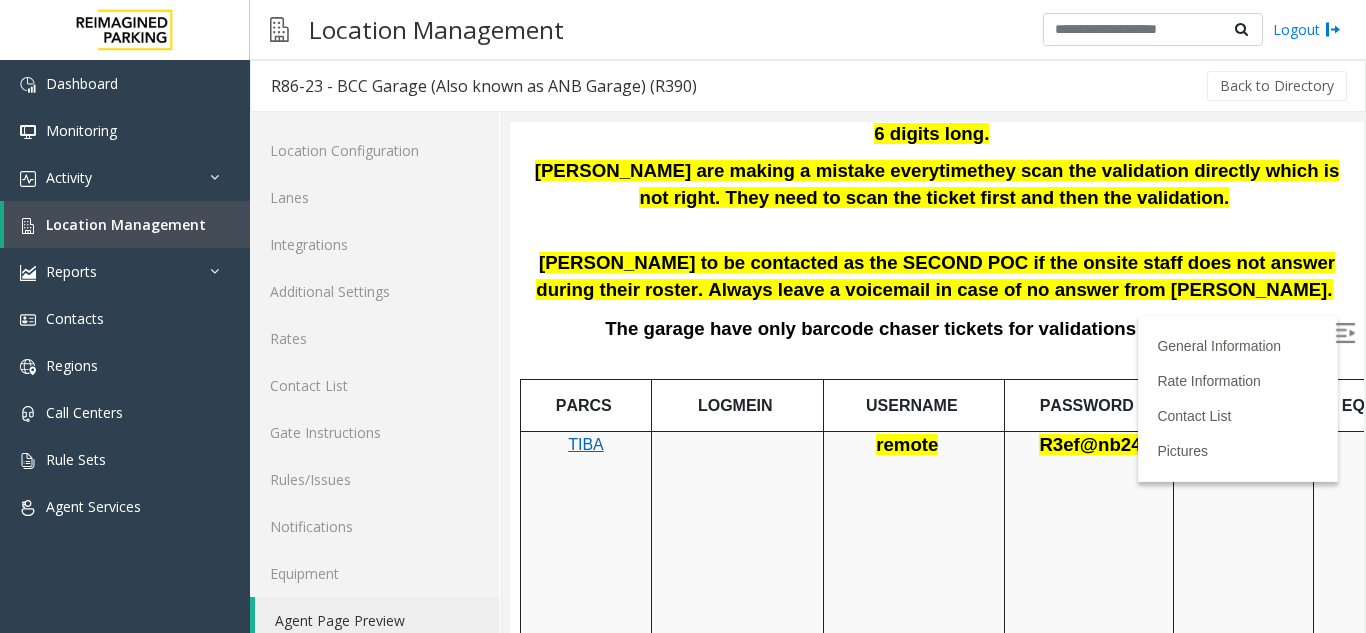click on "Back to Directory" 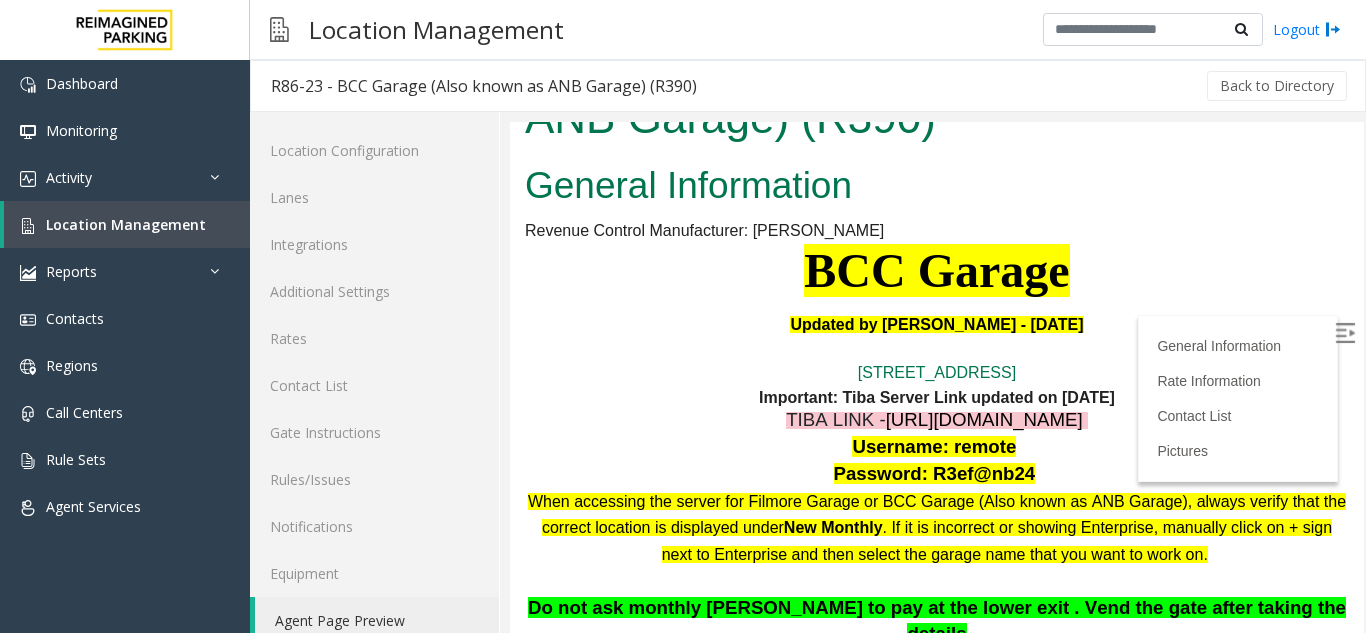 scroll, scrollTop: 200, scrollLeft: 0, axis: vertical 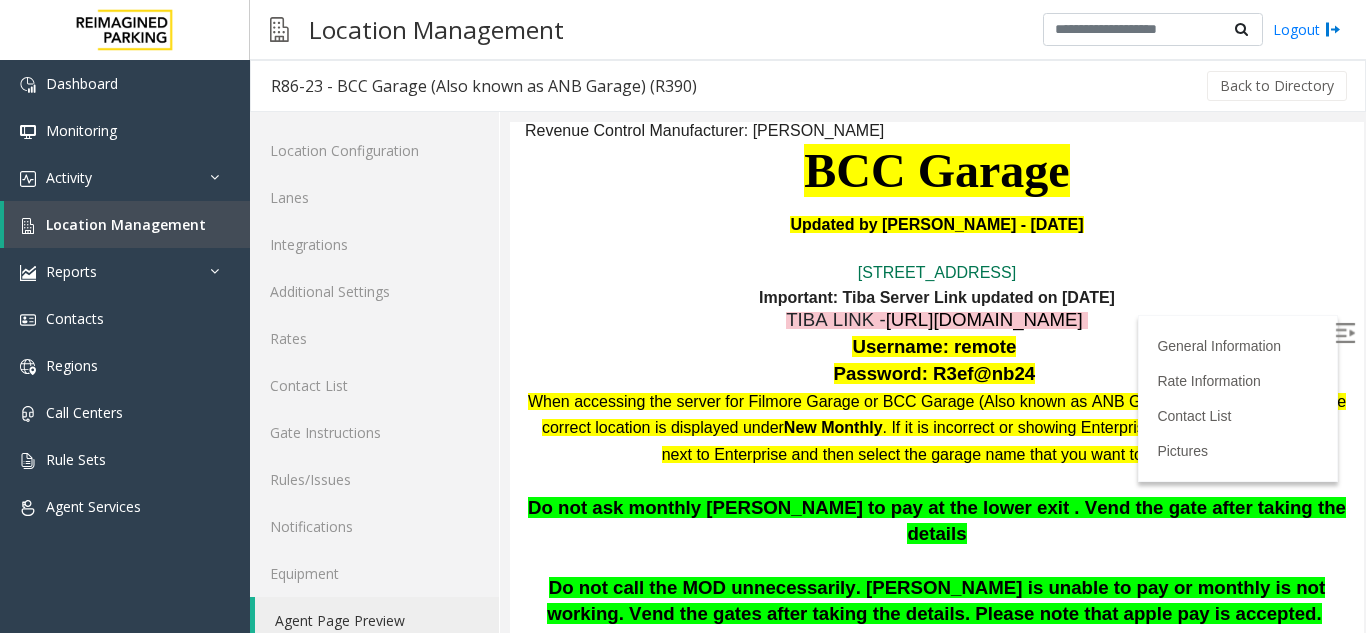 click at bounding box center [1345, 333] 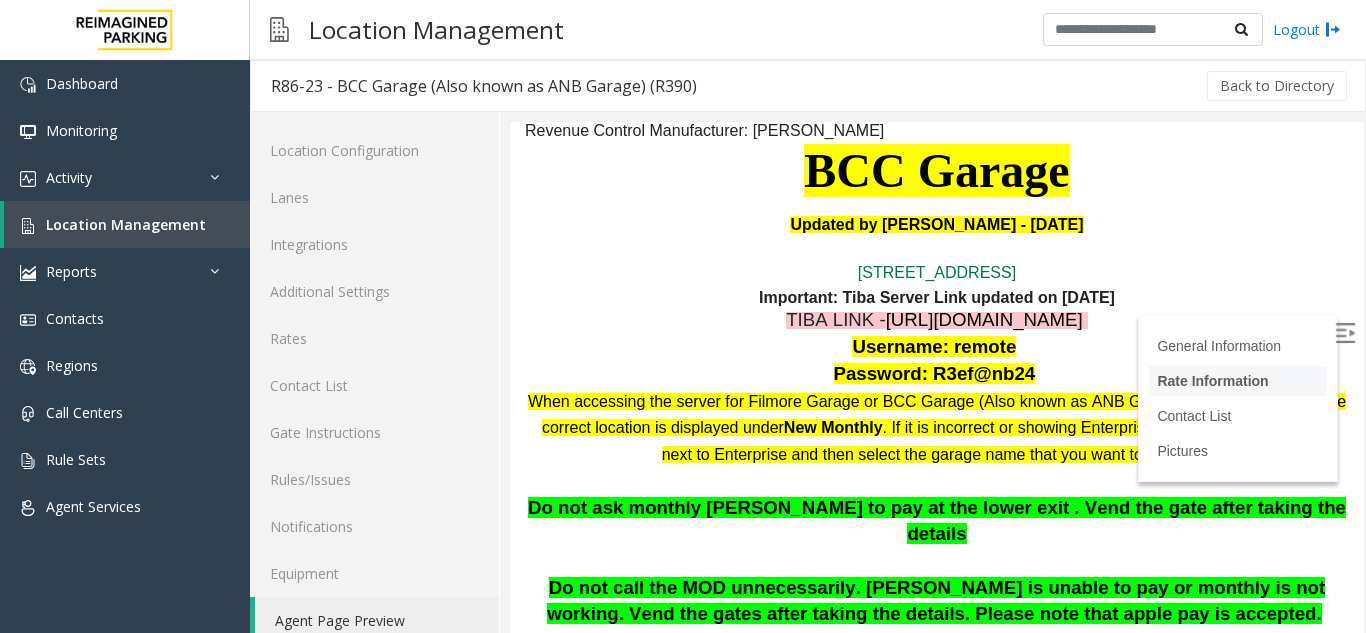 click on "Rate Information" at bounding box center [1212, 381] 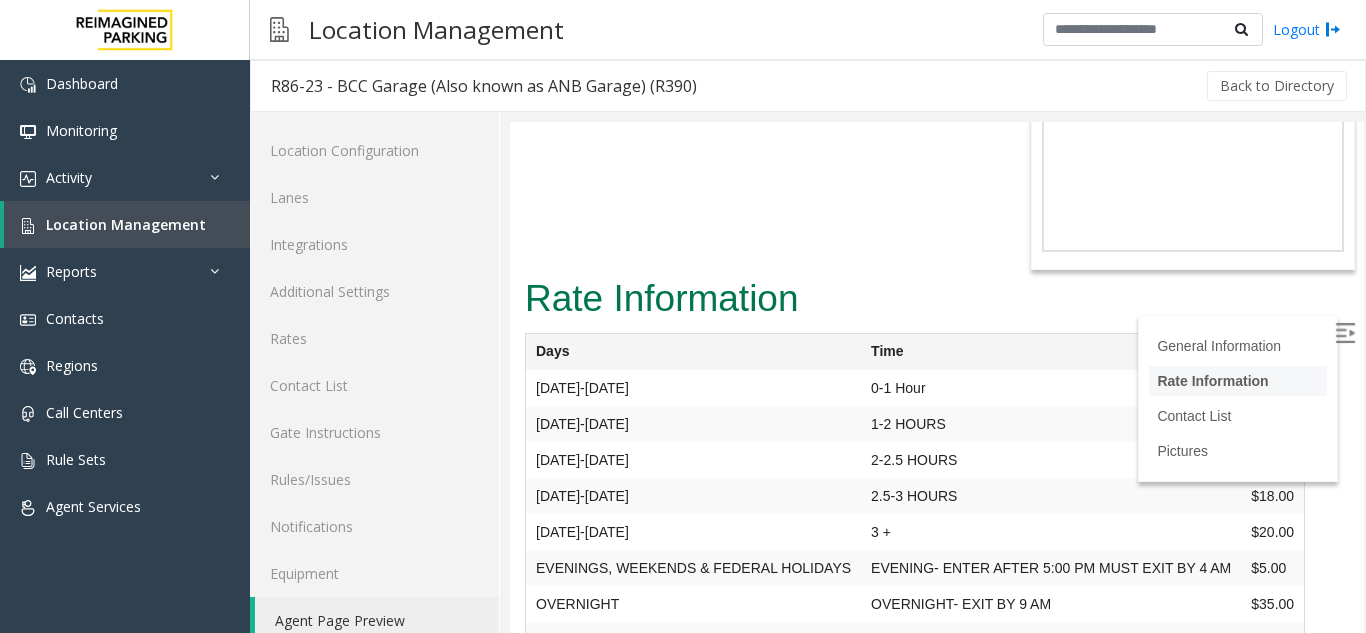 scroll, scrollTop: 26, scrollLeft: 0, axis: vertical 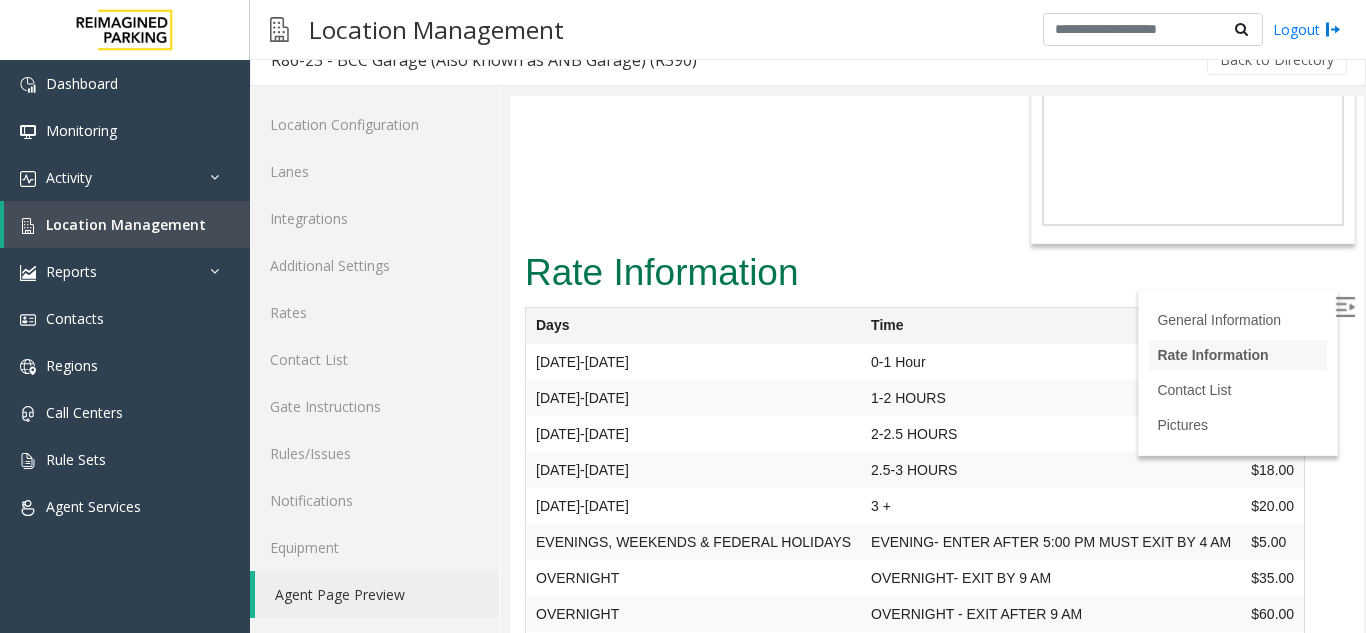 click on "Rate Information" at bounding box center (1212, 355) 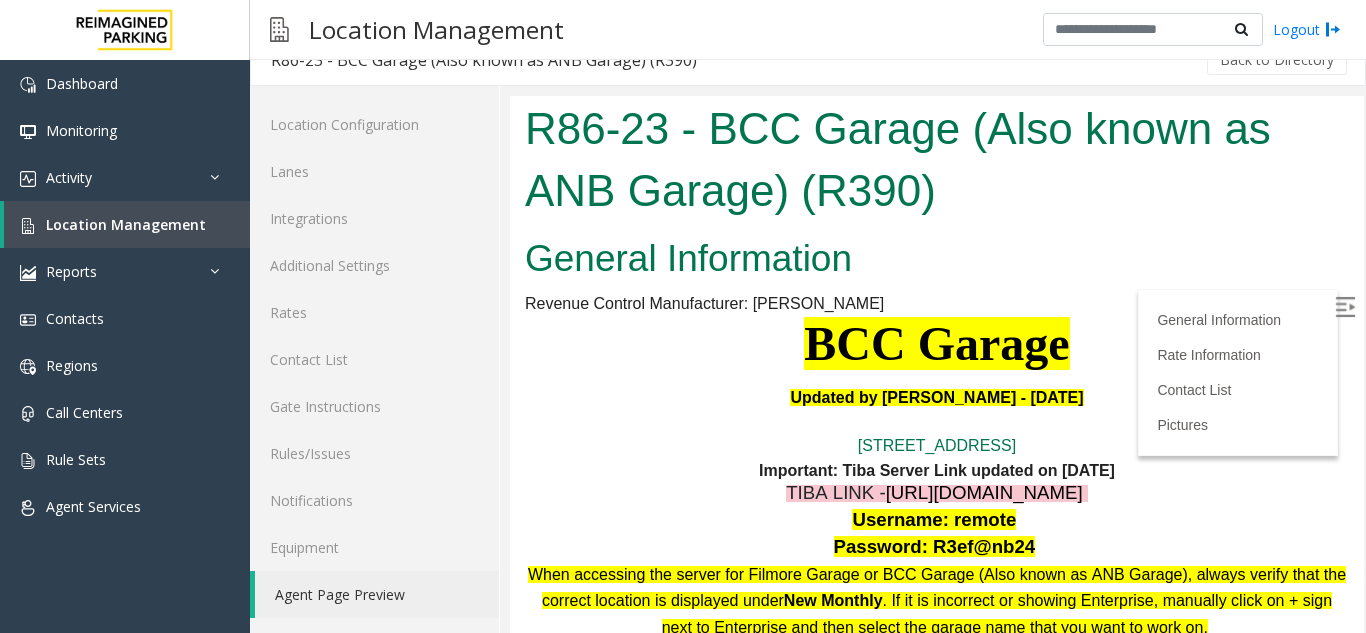 scroll, scrollTop: 0, scrollLeft: 0, axis: both 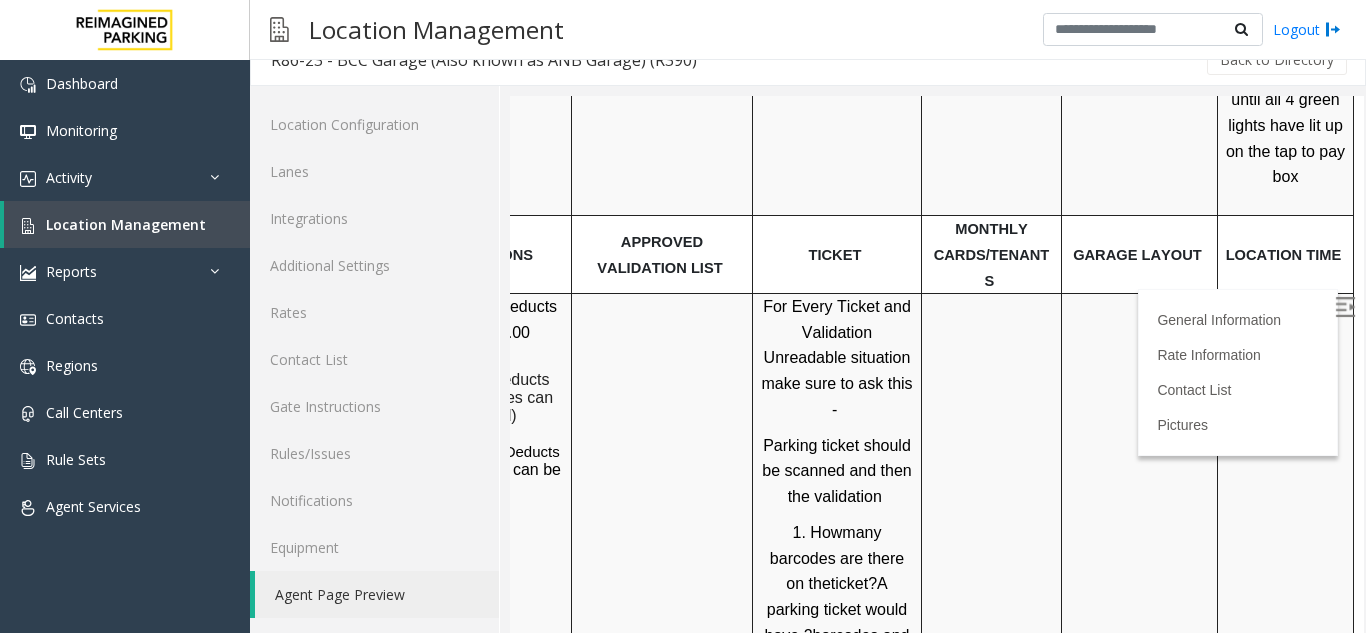 click on "Click Here for the local time" at bounding box center [1287, 332] 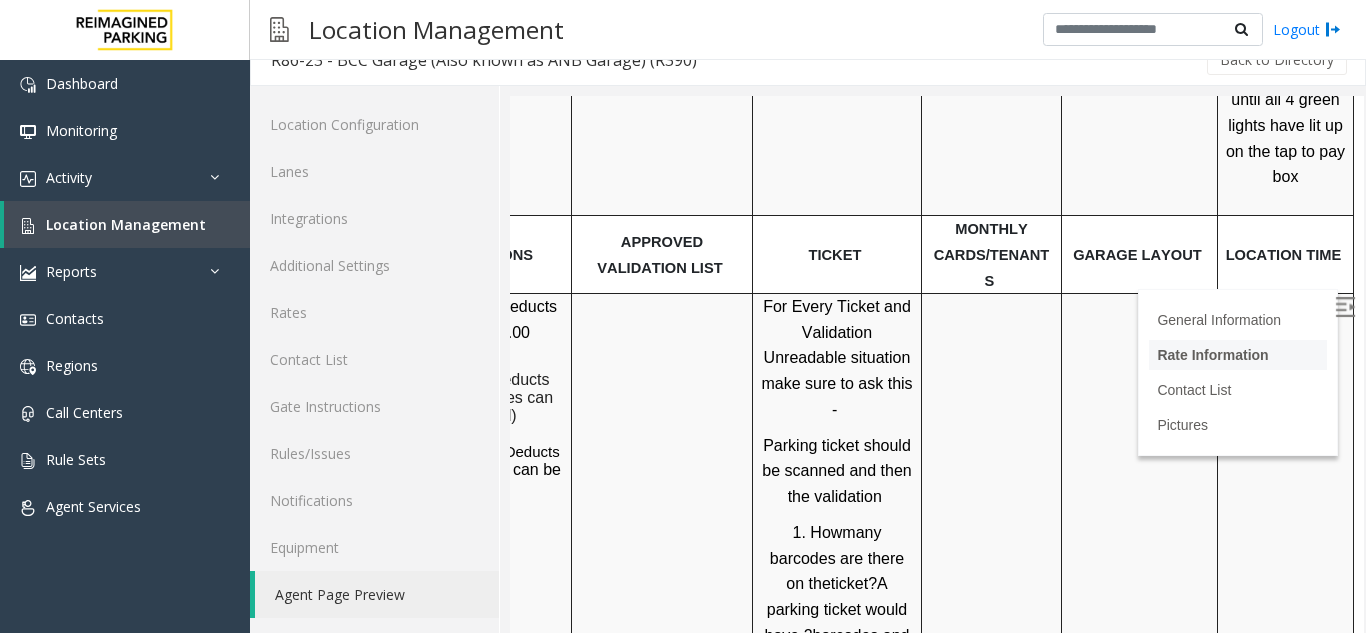 click on "Rate Information" at bounding box center (1212, 355) 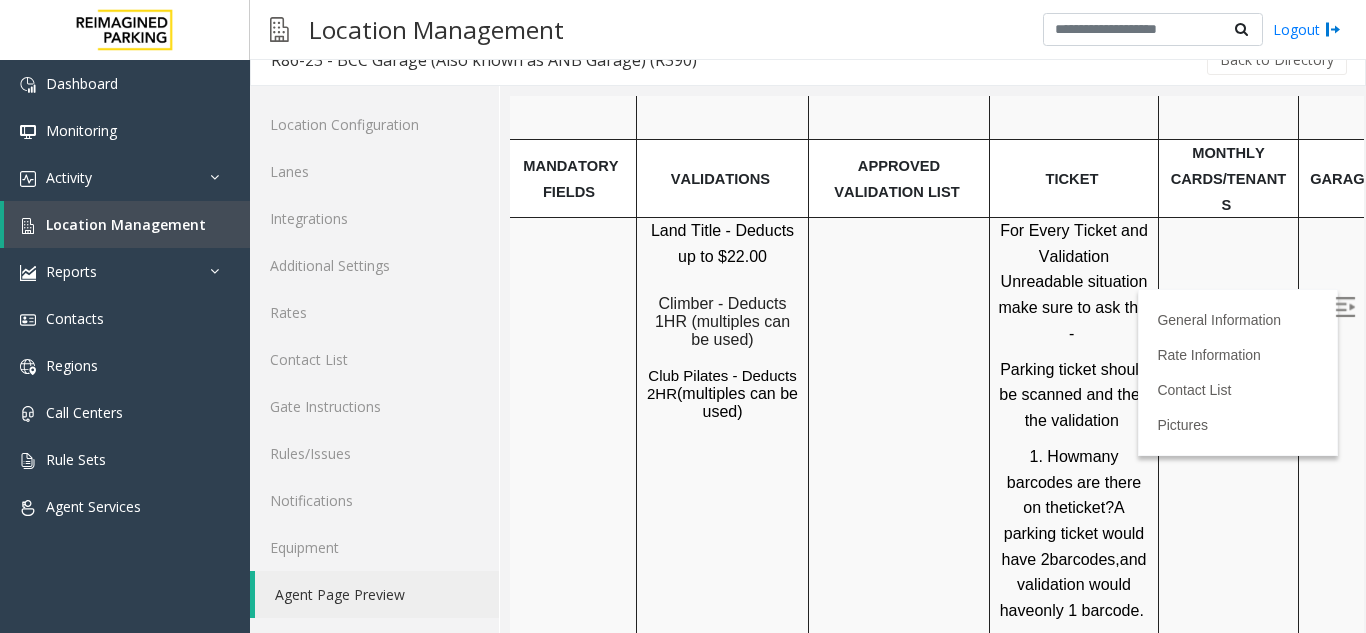 scroll, scrollTop: 1386, scrollLeft: 15, axis: both 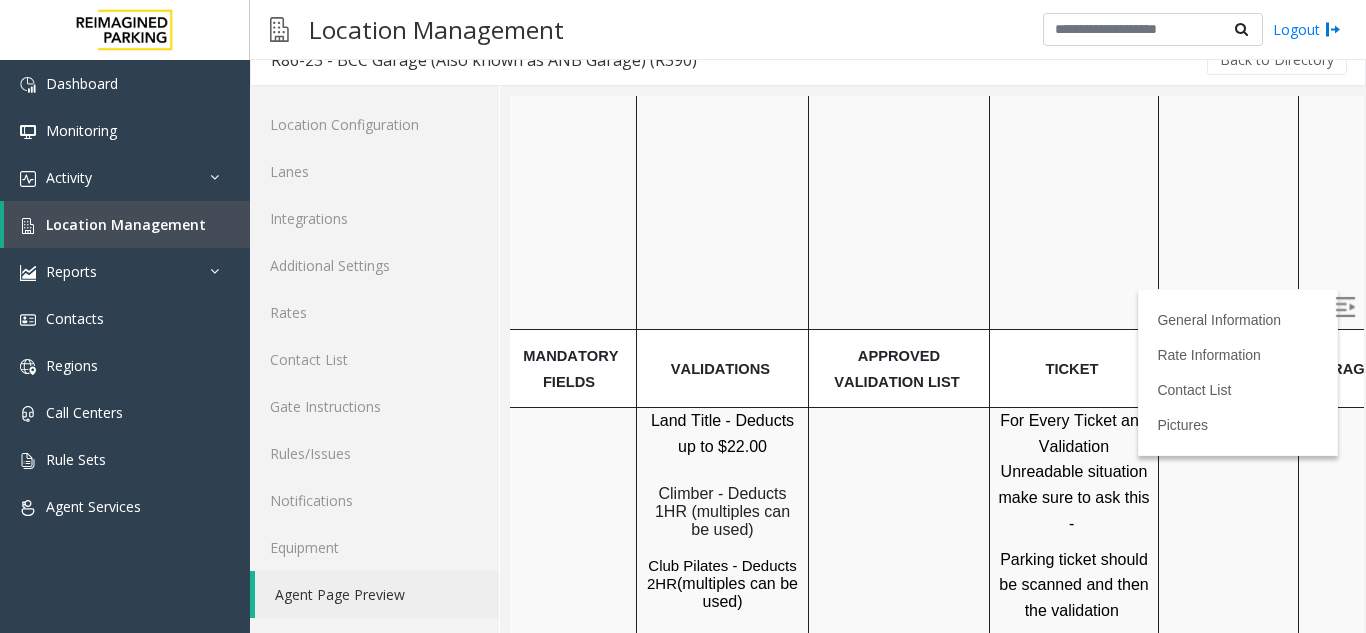 click at bounding box center [1345, 307] 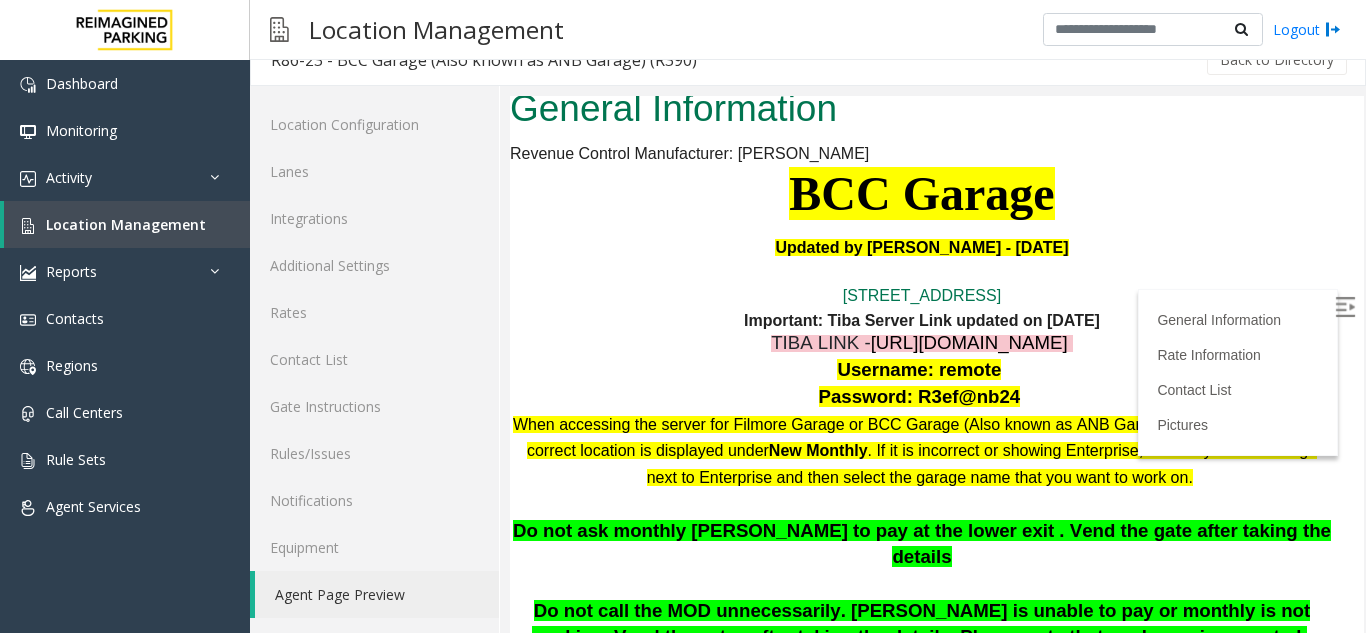 scroll, scrollTop: 186, scrollLeft: 15, axis: both 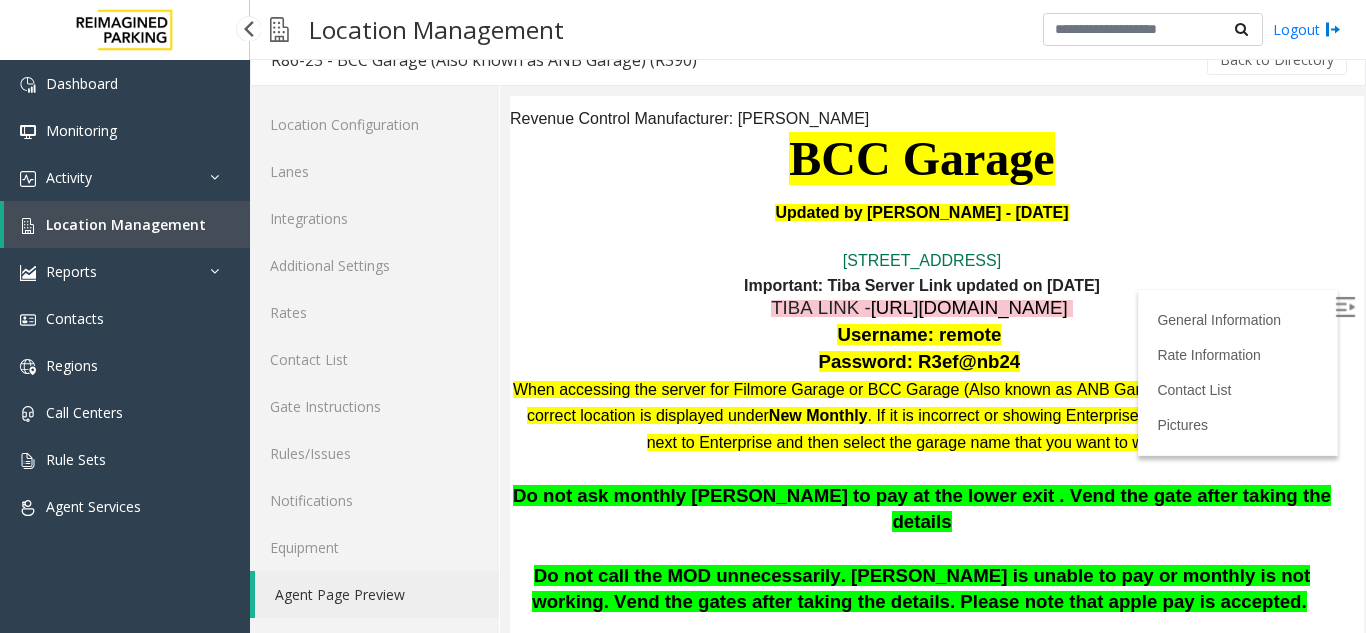 click on "Location Management" at bounding box center [127, 224] 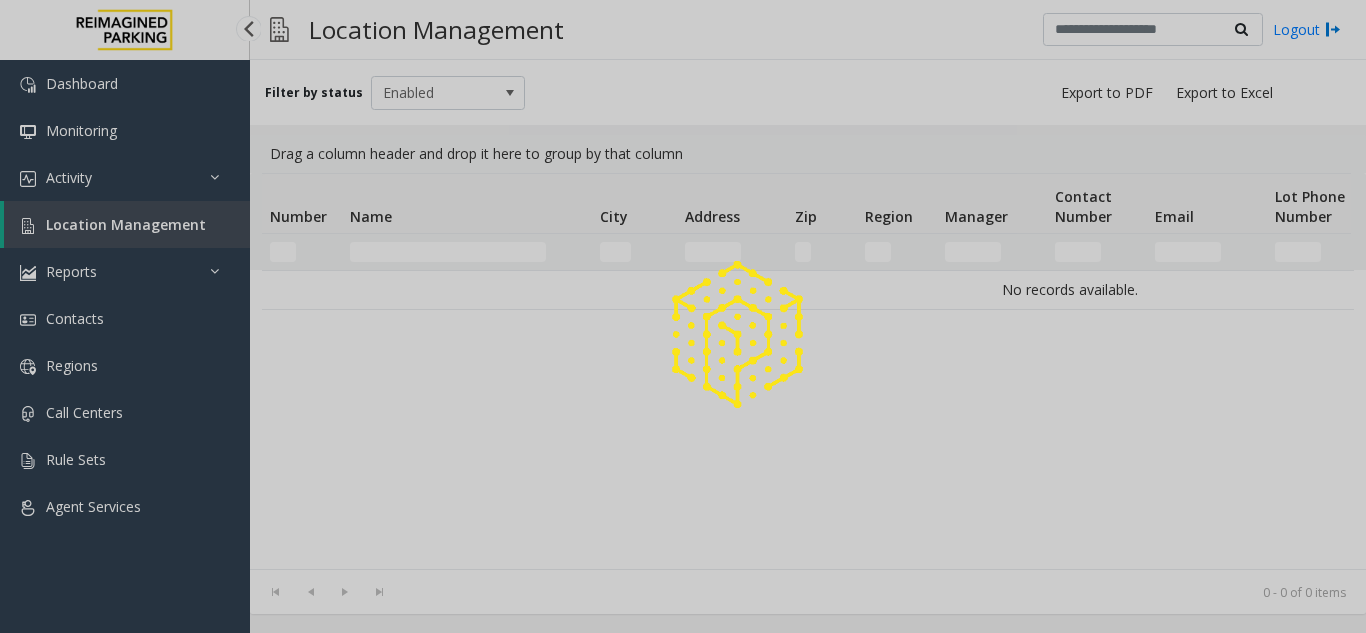 scroll, scrollTop: 0, scrollLeft: 0, axis: both 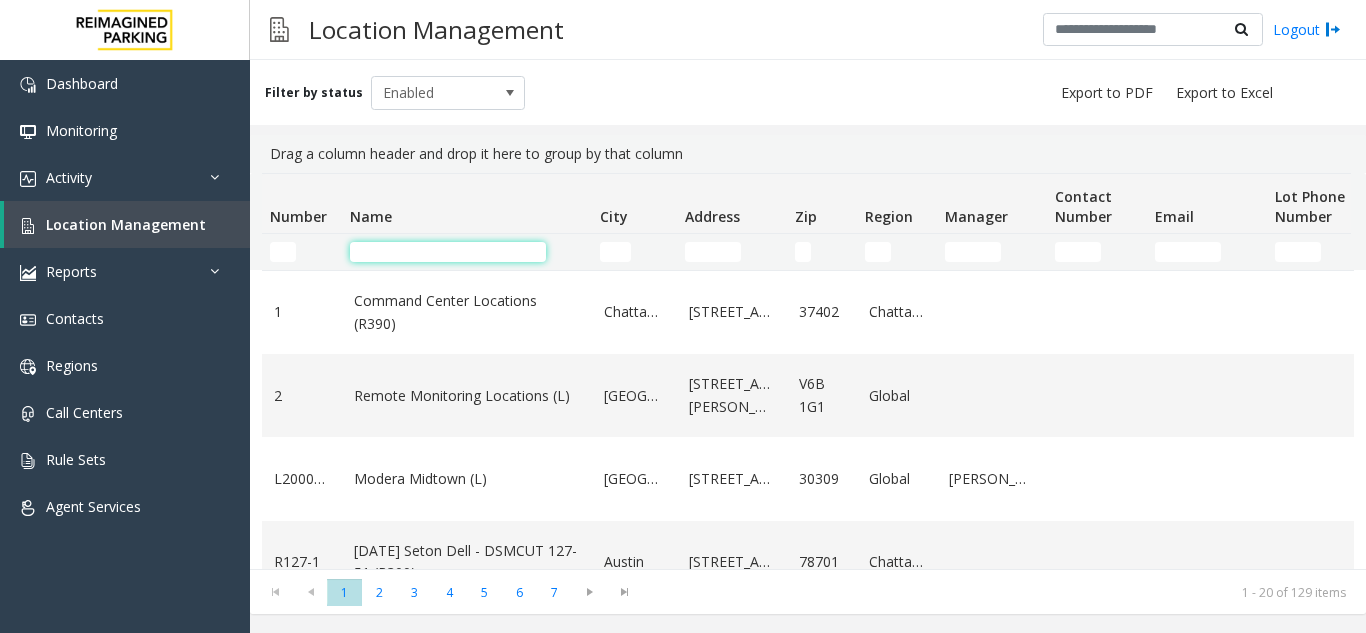 click 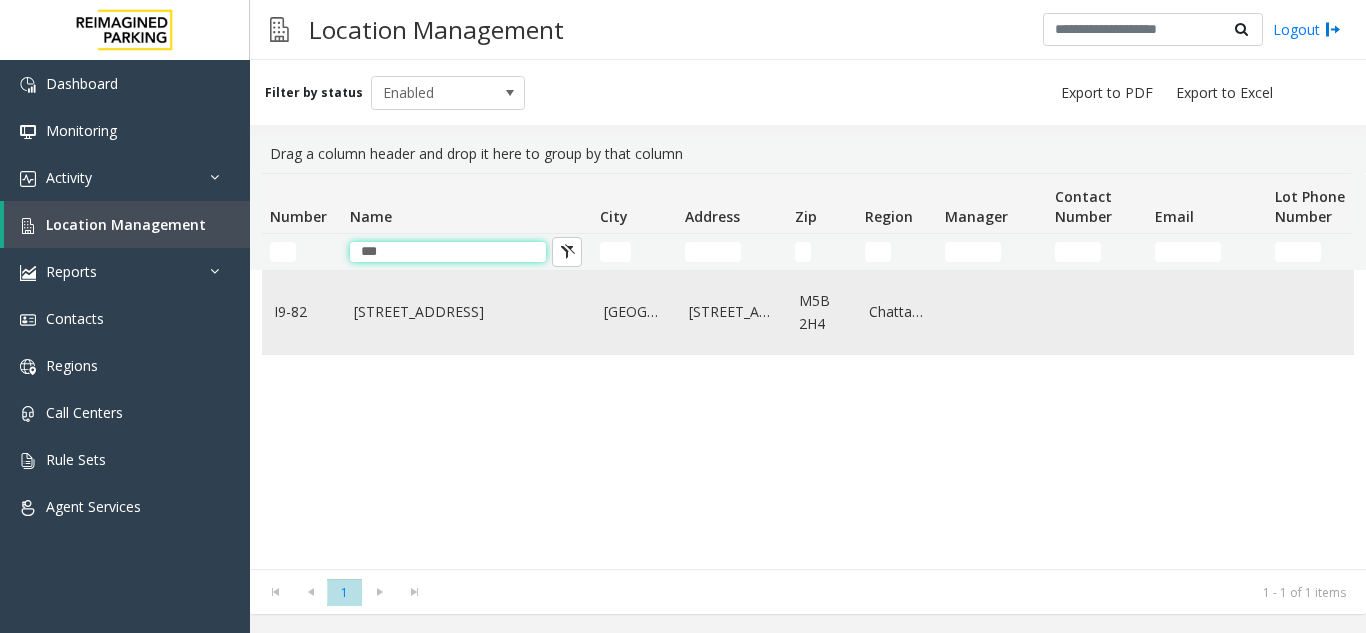 type on "***" 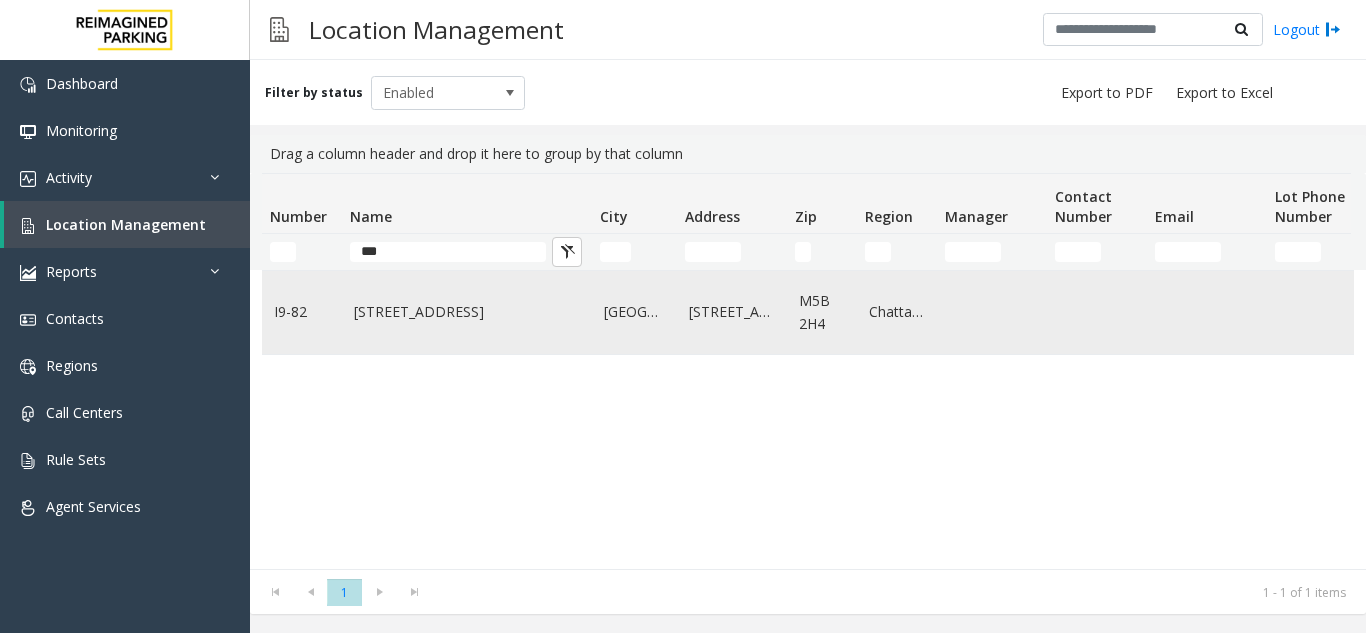 click on "777 Bay St. (I)" 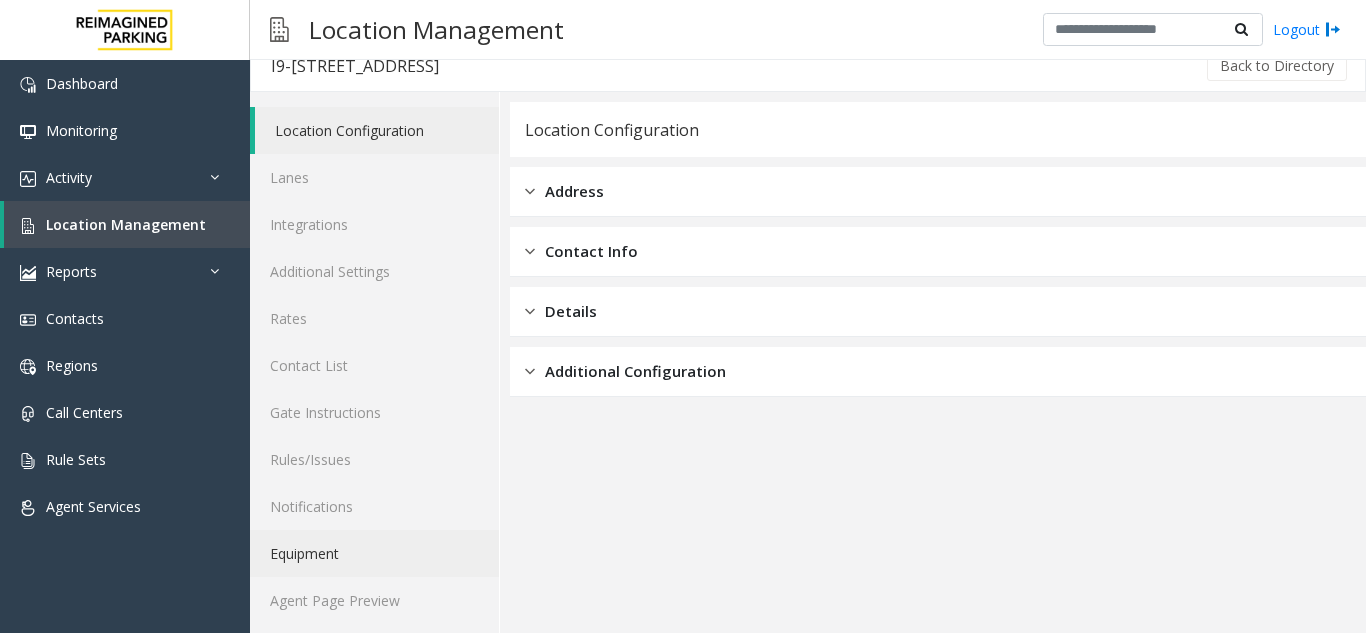 scroll, scrollTop: 26, scrollLeft: 0, axis: vertical 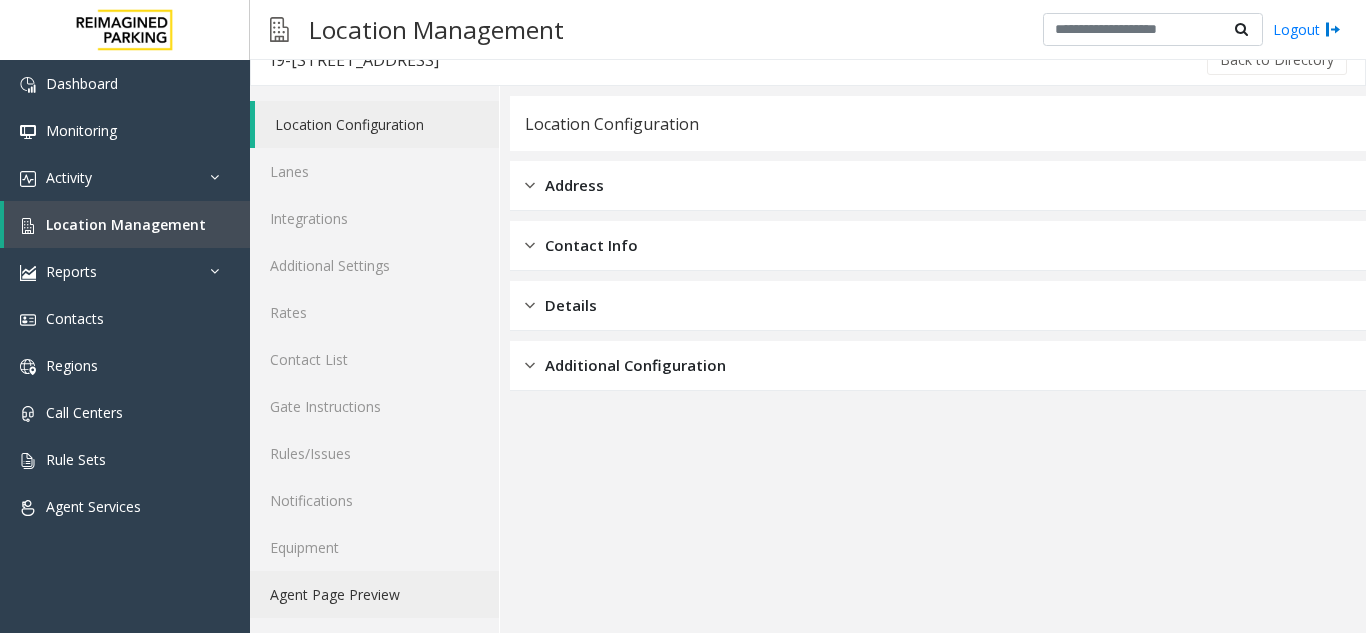 click on "Agent Page Preview" 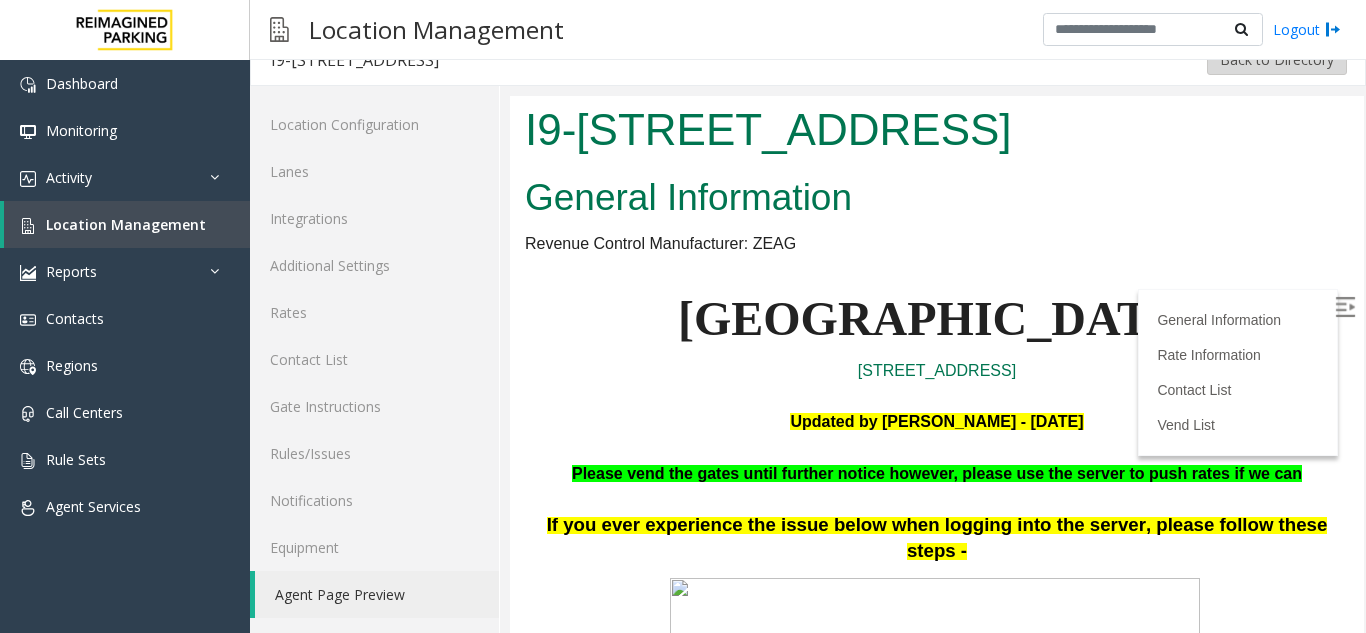 scroll, scrollTop: 0, scrollLeft: 0, axis: both 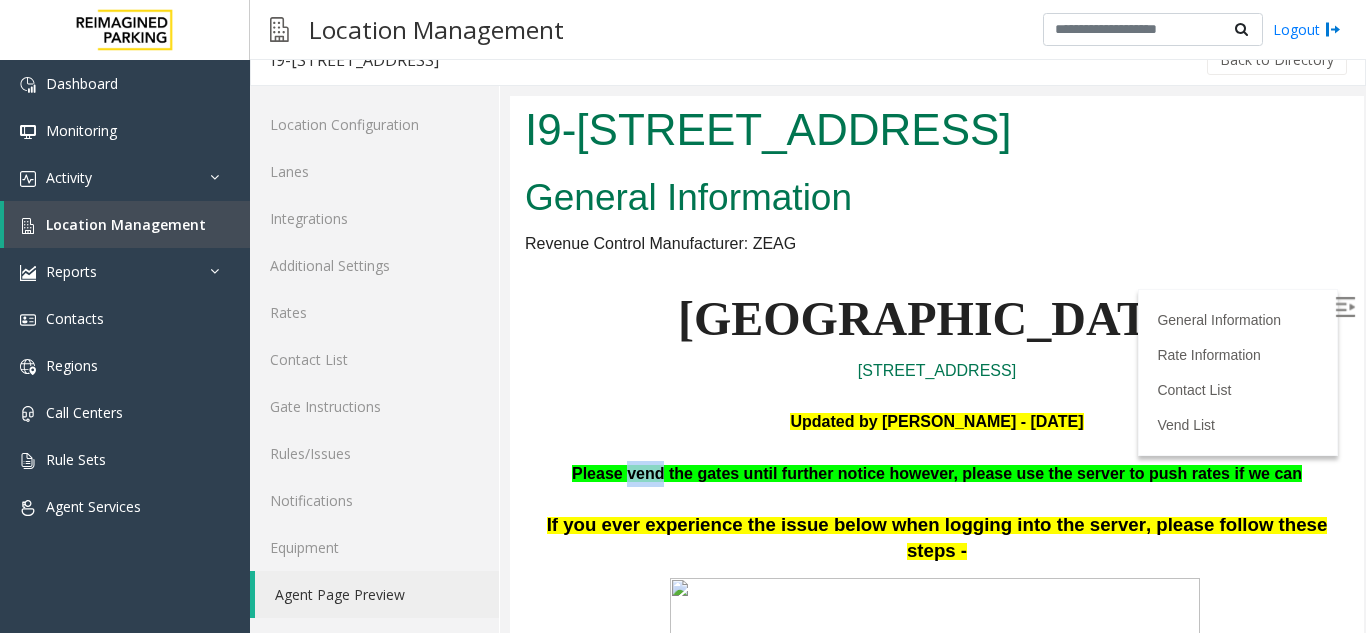 click at bounding box center (1345, 307) 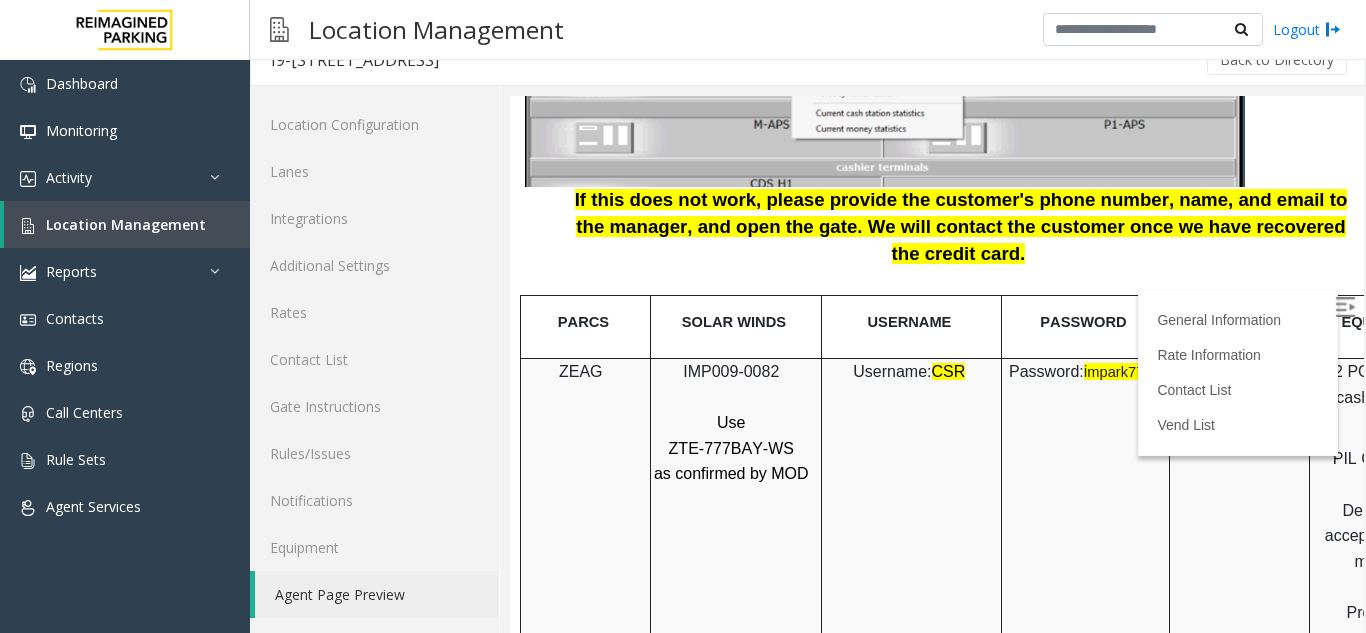 scroll, scrollTop: 2300, scrollLeft: 0, axis: vertical 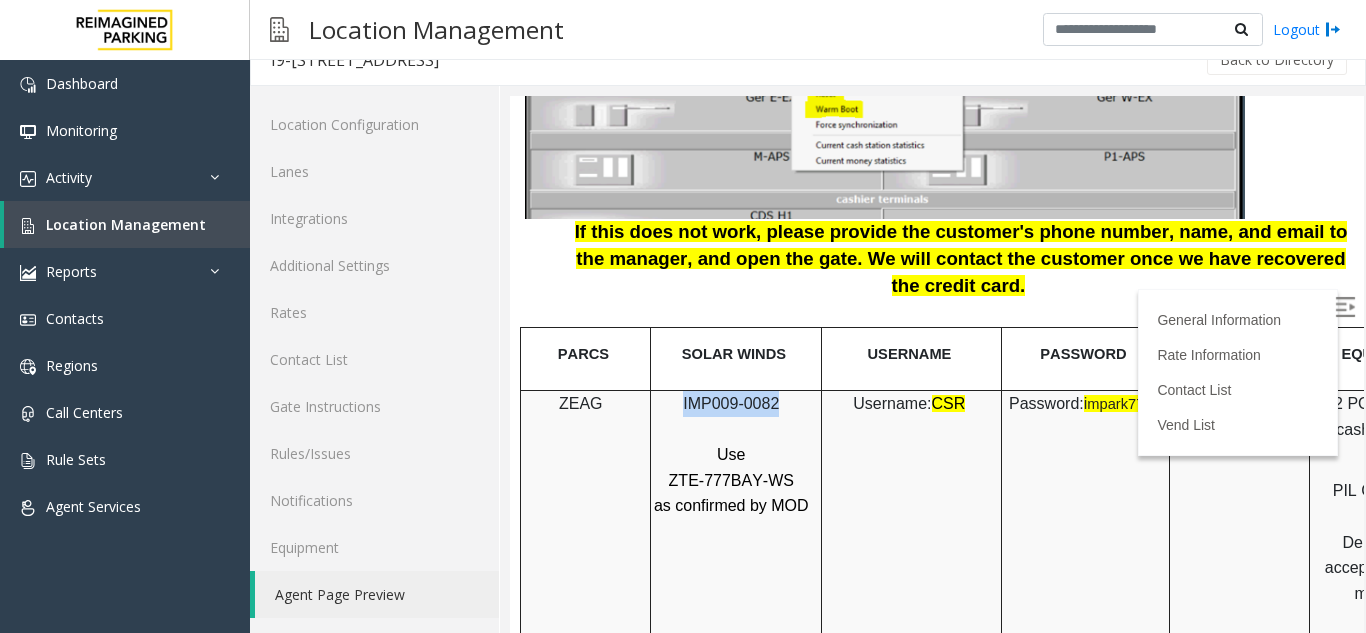 drag, startPoint x: 680, startPoint y: 356, endPoint x: 773, endPoint y: 351, distance: 93.13431 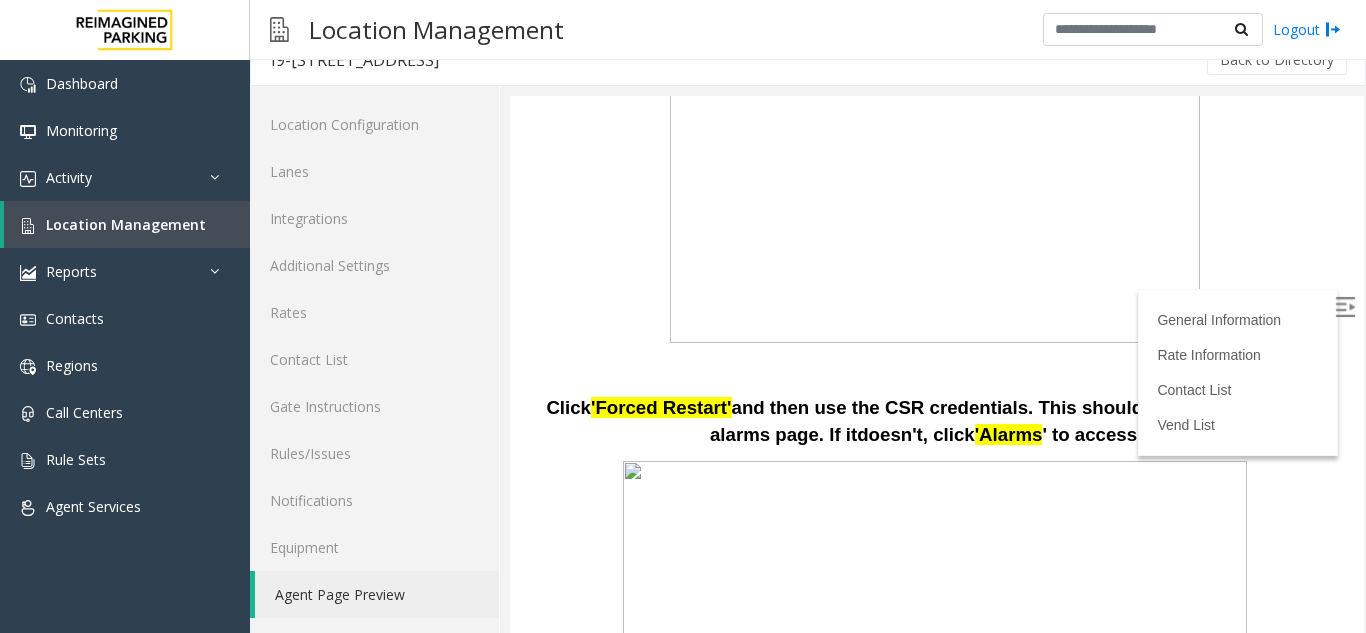 scroll, scrollTop: 600, scrollLeft: 0, axis: vertical 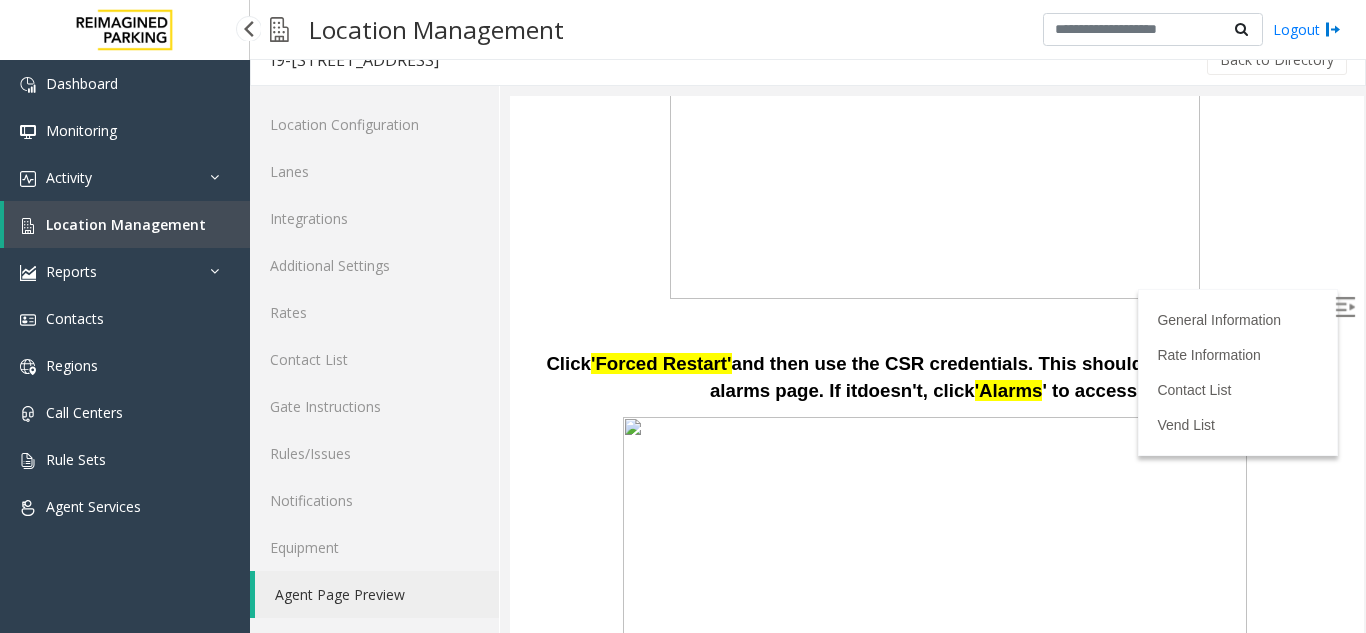 click on "Location Management" at bounding box center (127, 224) 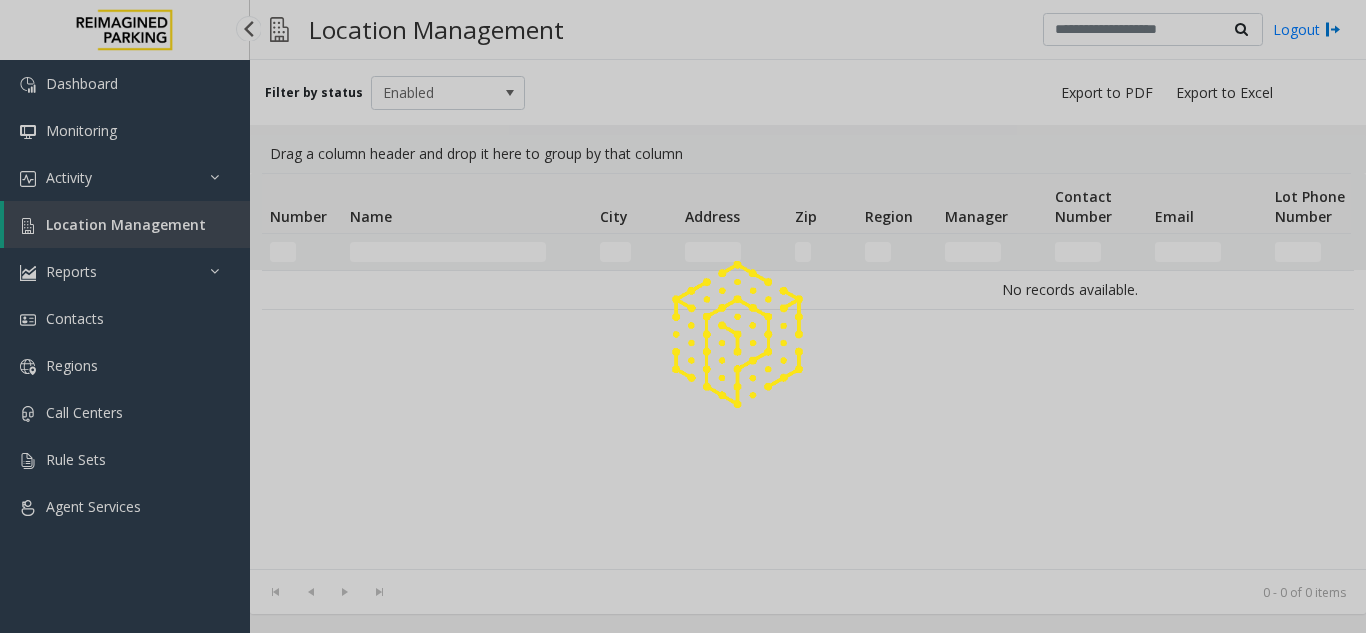 scroll, scrollTop: 0, scrollLeft: 0, axis: both 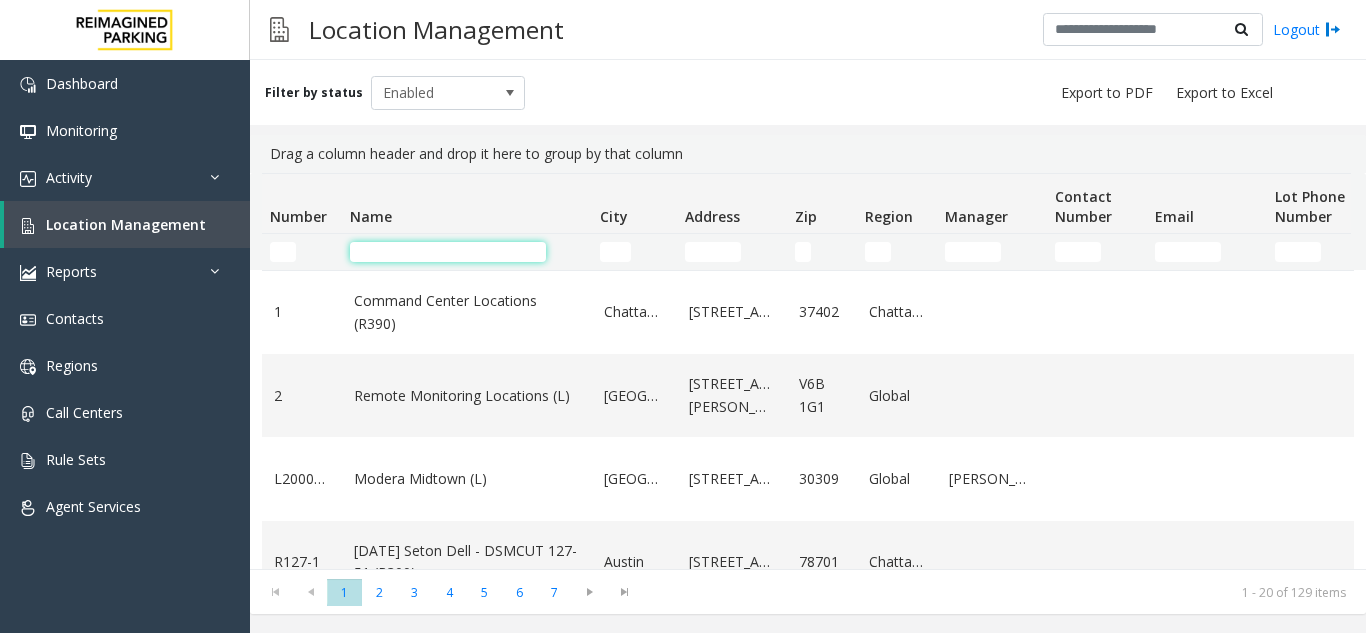 click 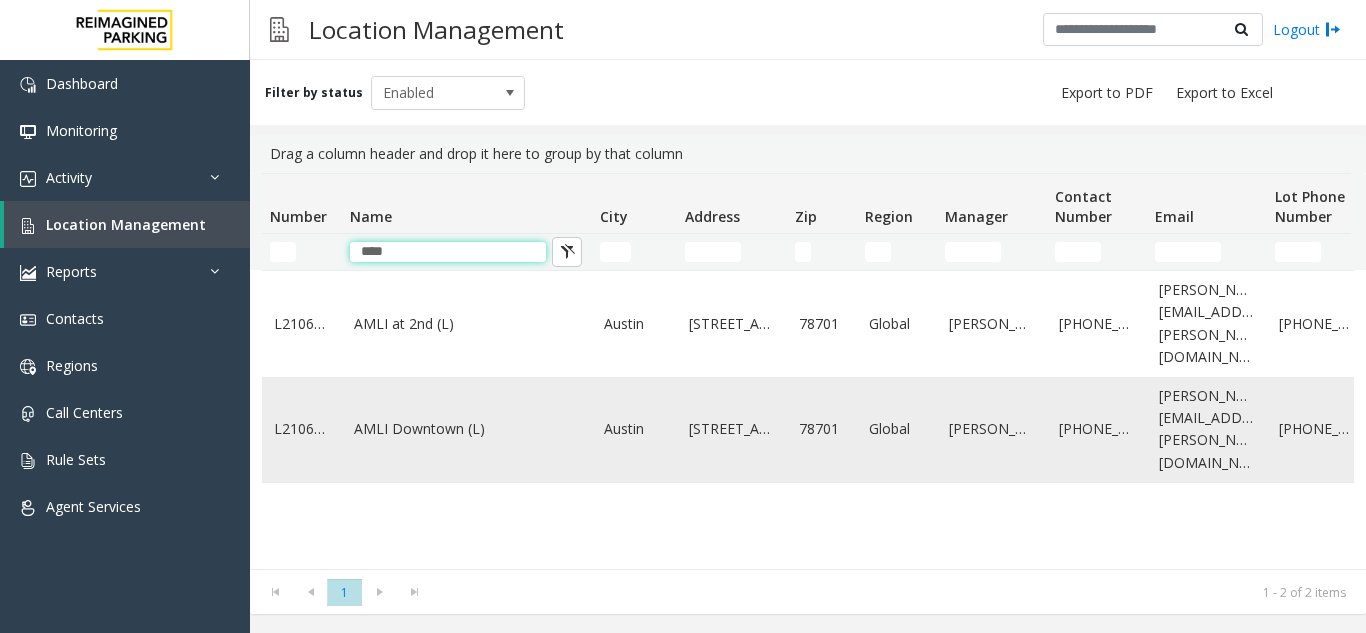 type on "****" 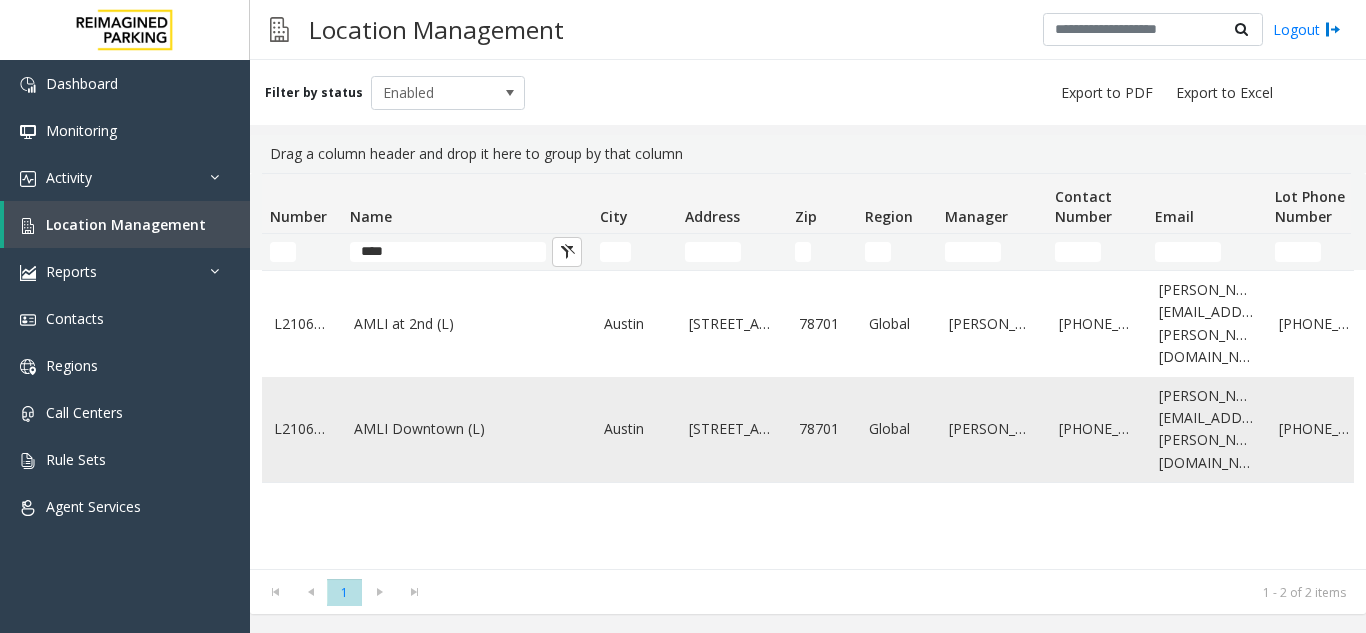 click on "AMLI Downtown (L)" 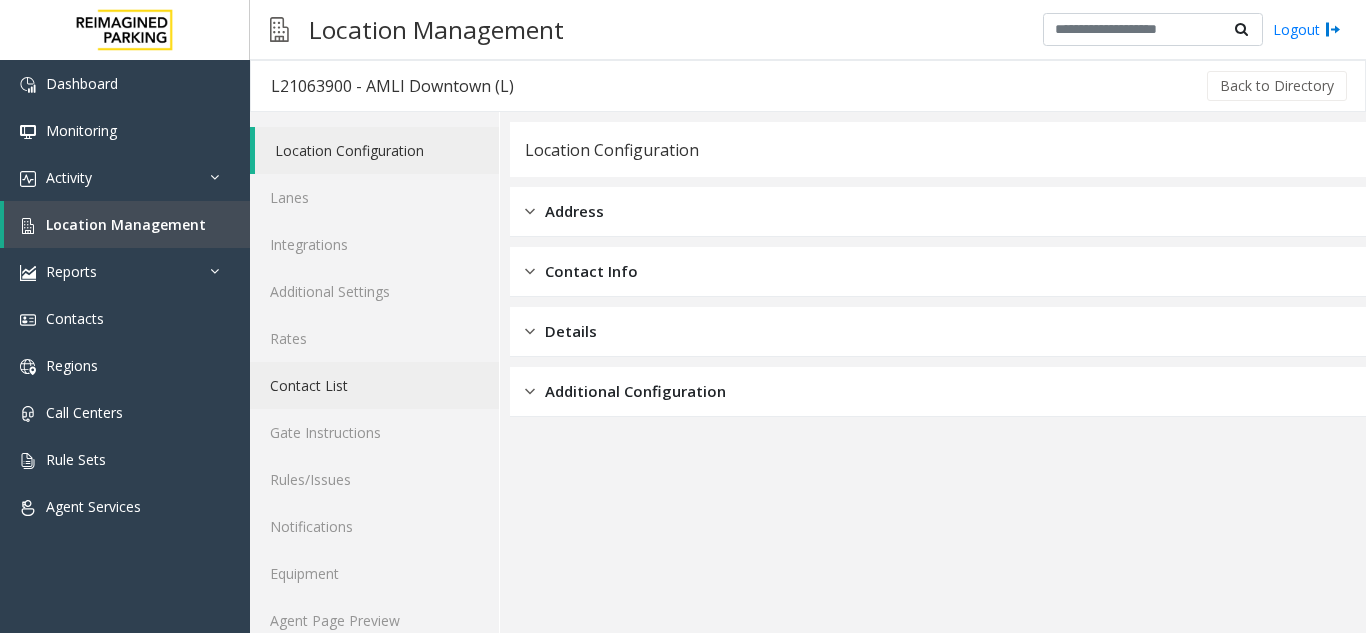 scroll, scrollTop: 26, scrollLeft: 0, axis: vertical 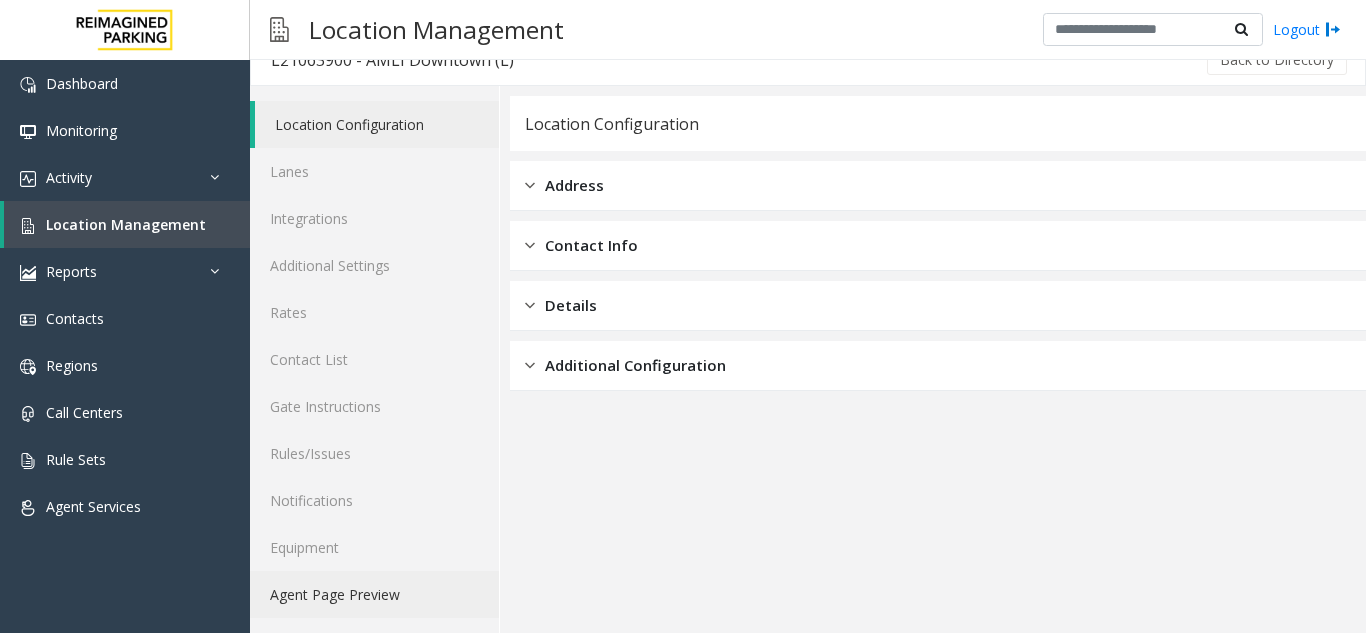 click on "Agent Page Preview" 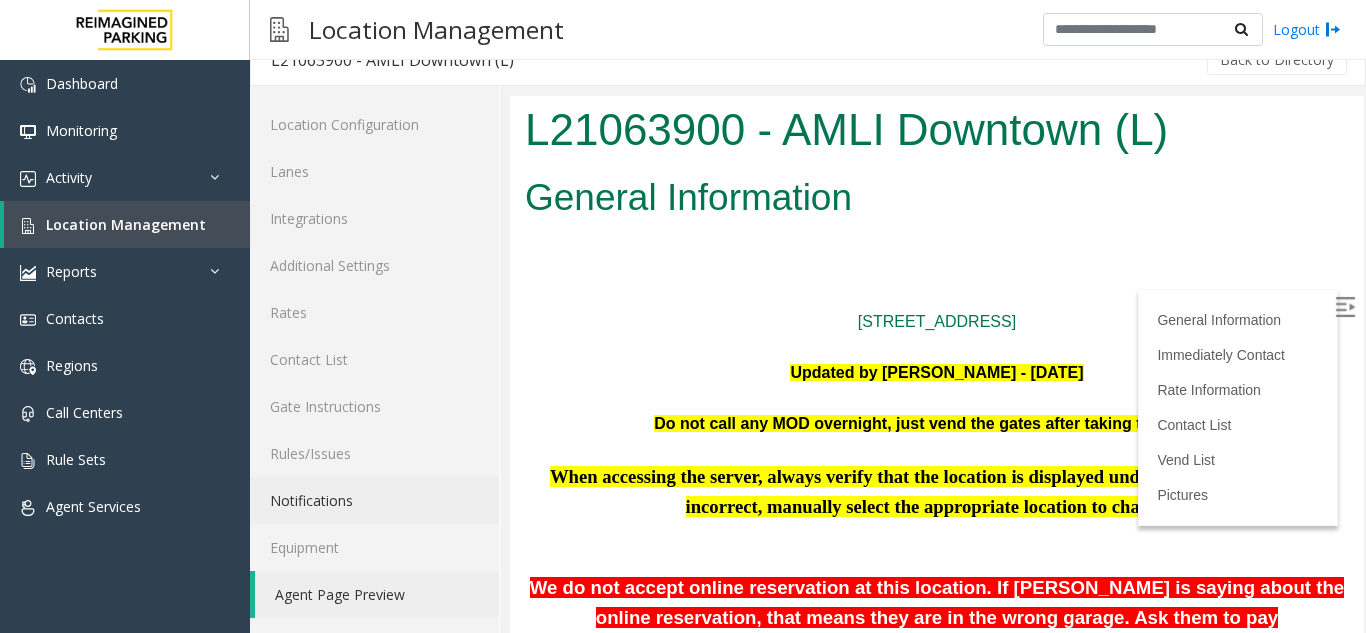 scroll, scrollTop: 0, scrollLeft: 0, axis: both 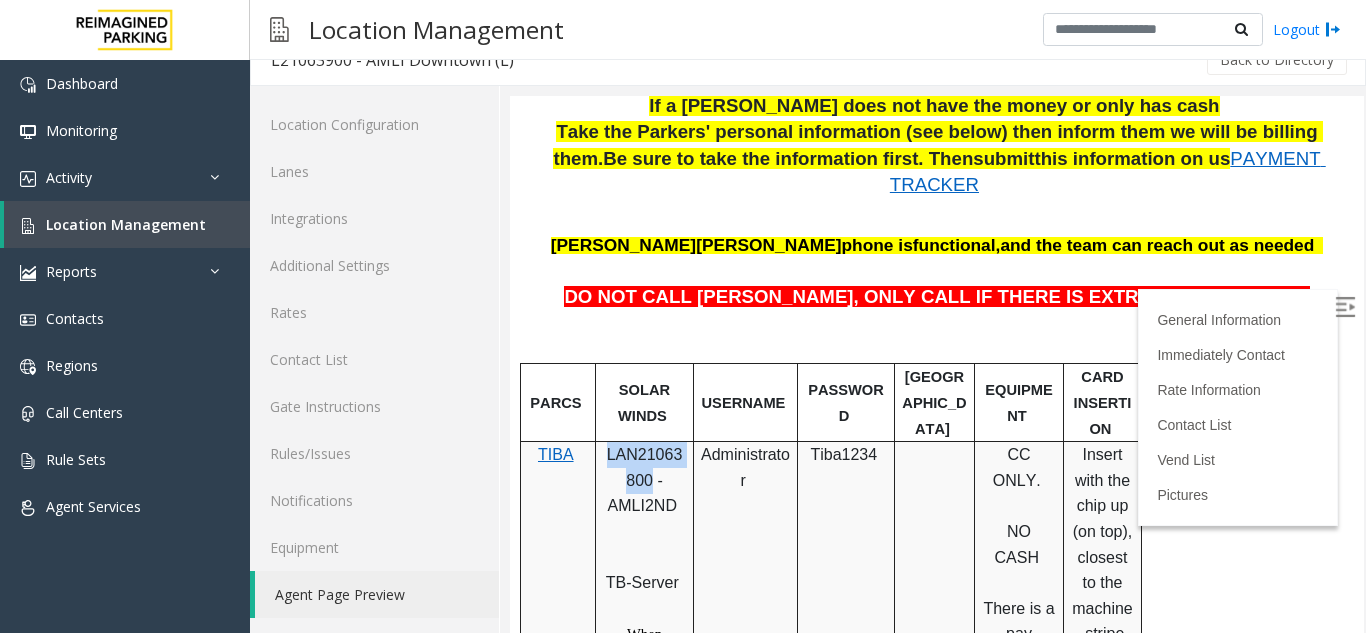 drag, startPoint x: 610, startPoint y: 433, endPoint x: 647, endPoint y: 458, distance: 44.65423 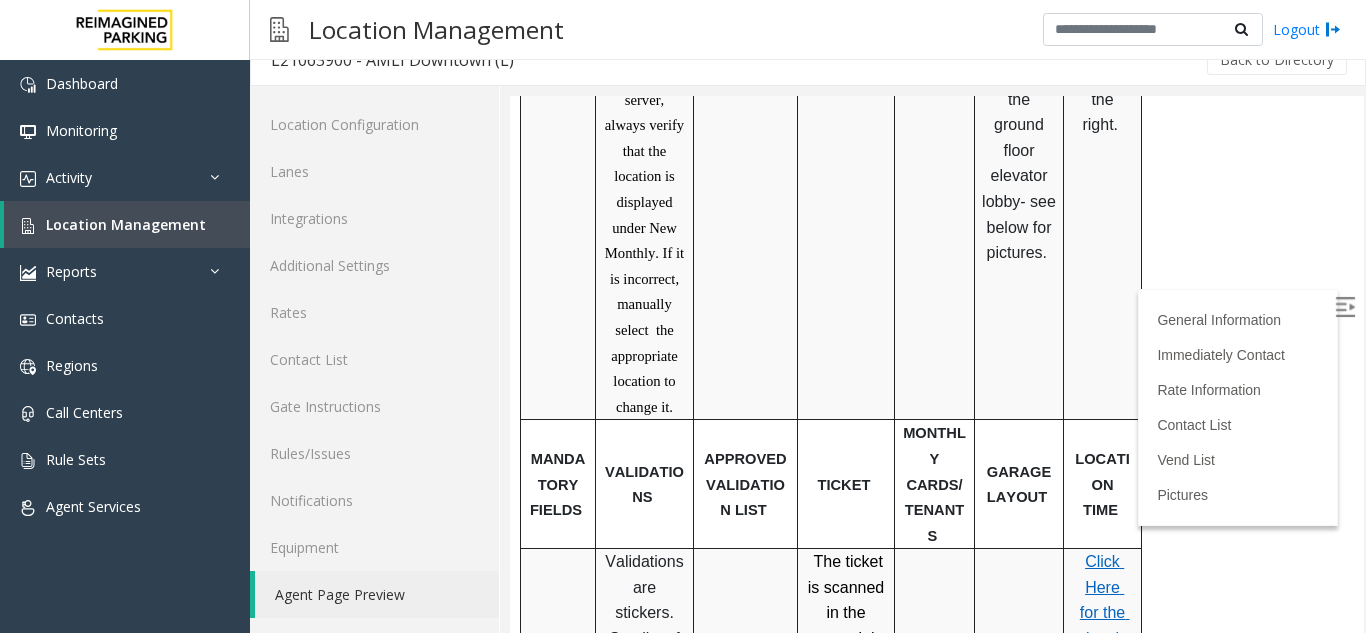 scroll, scrollTop: 1300, scrollLeft: 0, axis: vertical 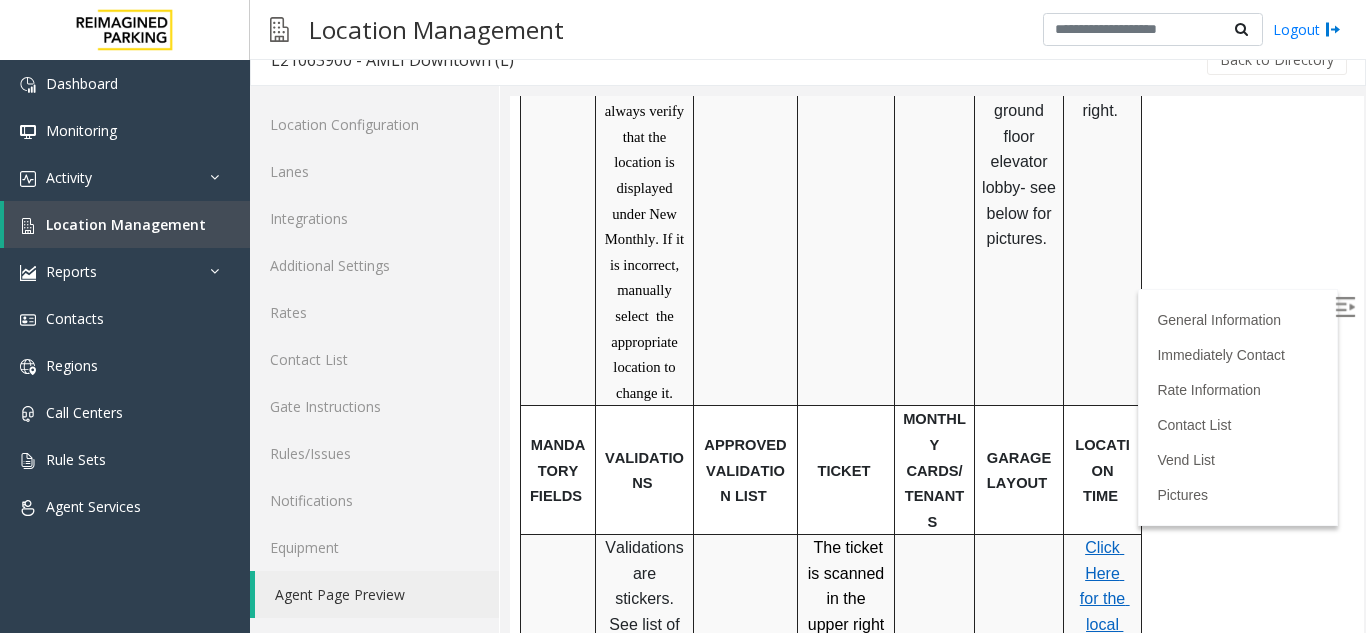 click on "Click Here for the local time" at bounding box center (1105, 598) 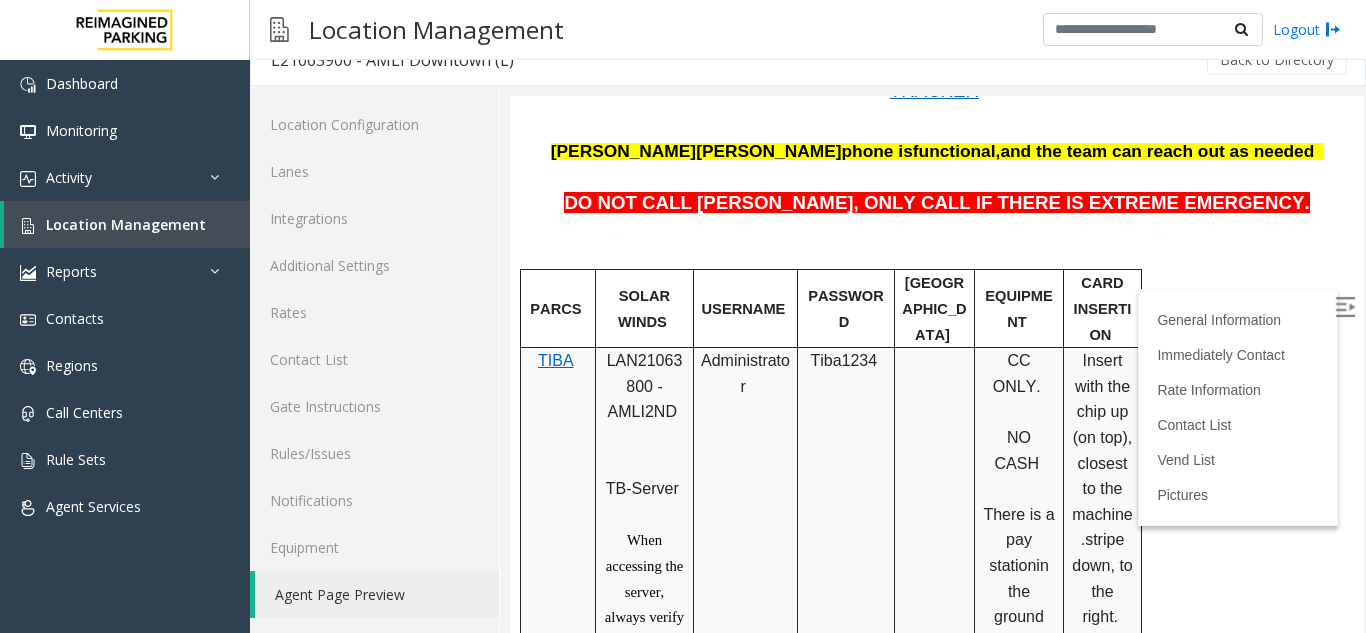 scroll, scrollTop: 700, scrollLeft: 0, axis: vertical 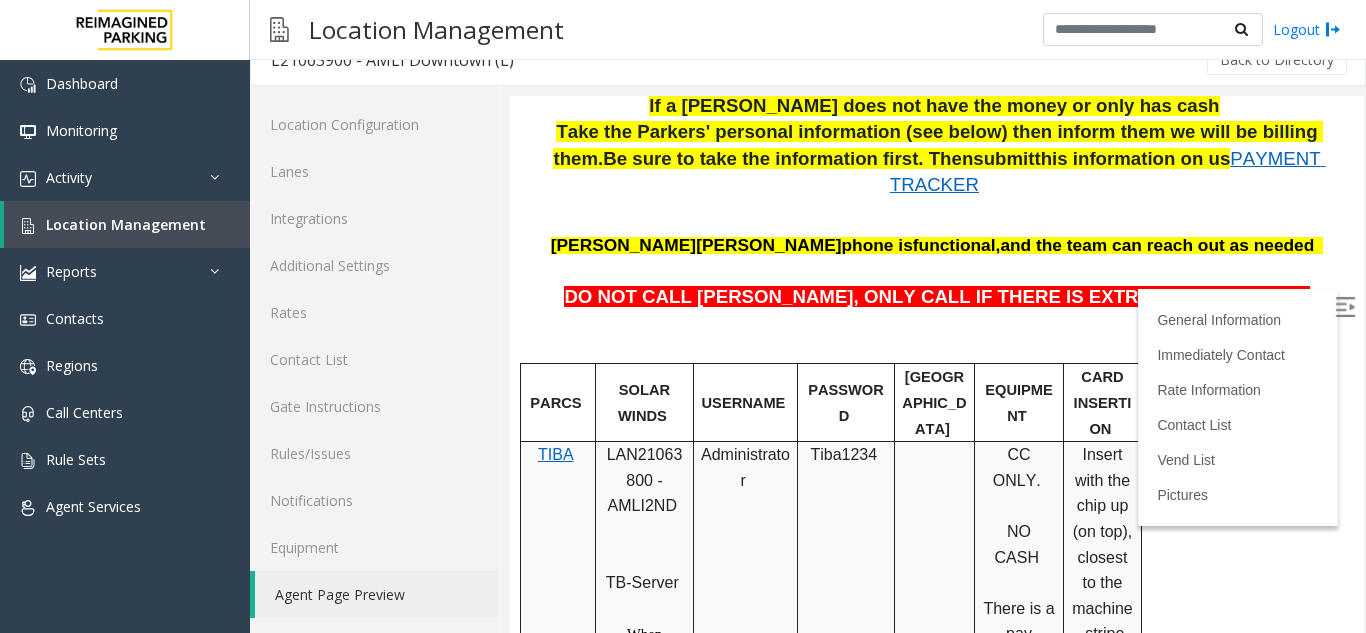 click at bounding box center (1347, 310) 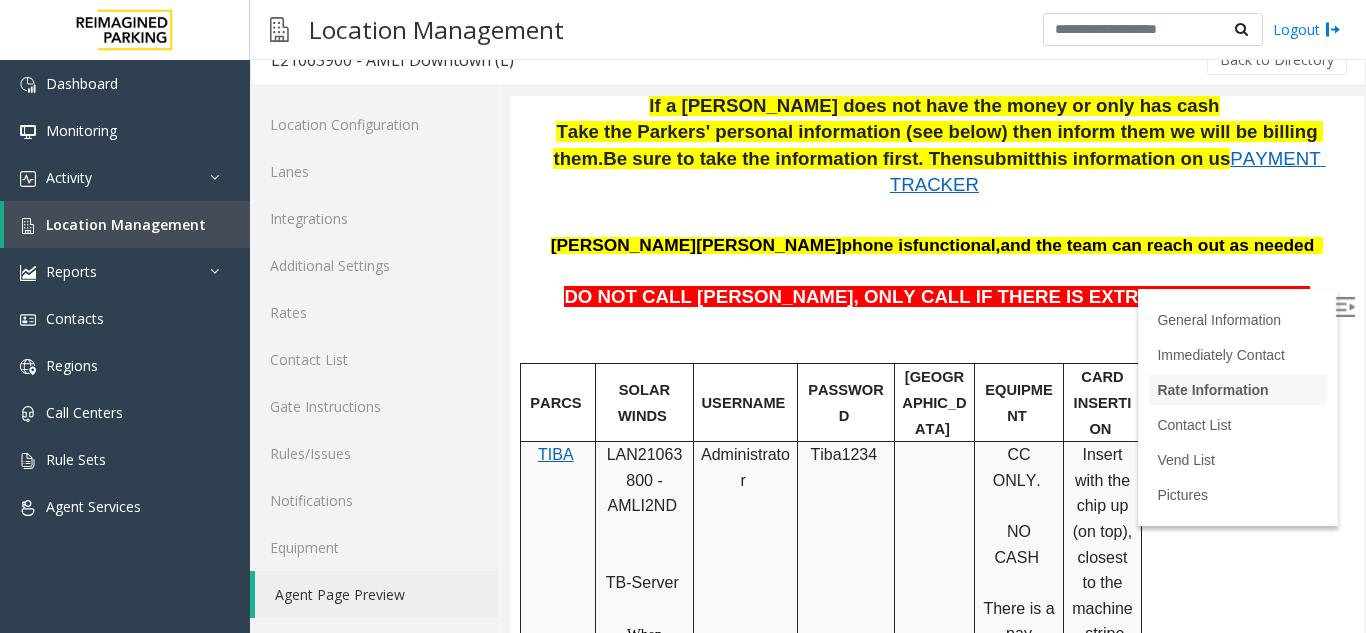 click on "Rate Information" at bounding box center [1212, 390] 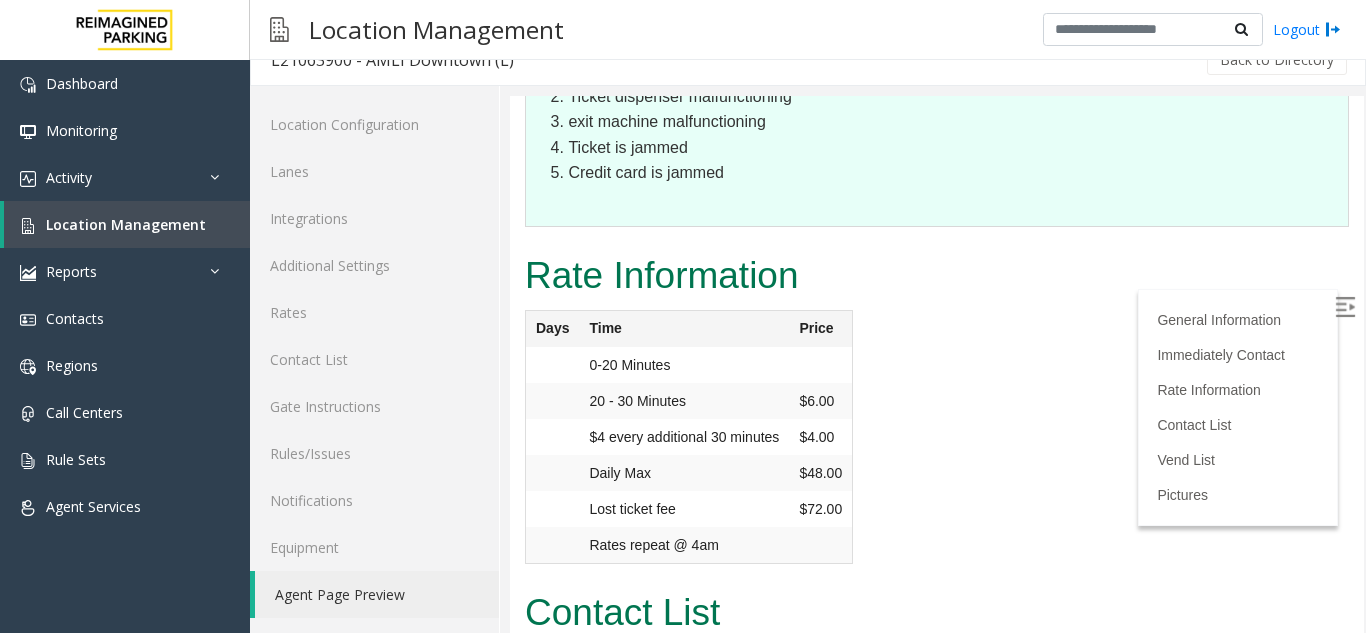 click at bounding box center (1345, 307) 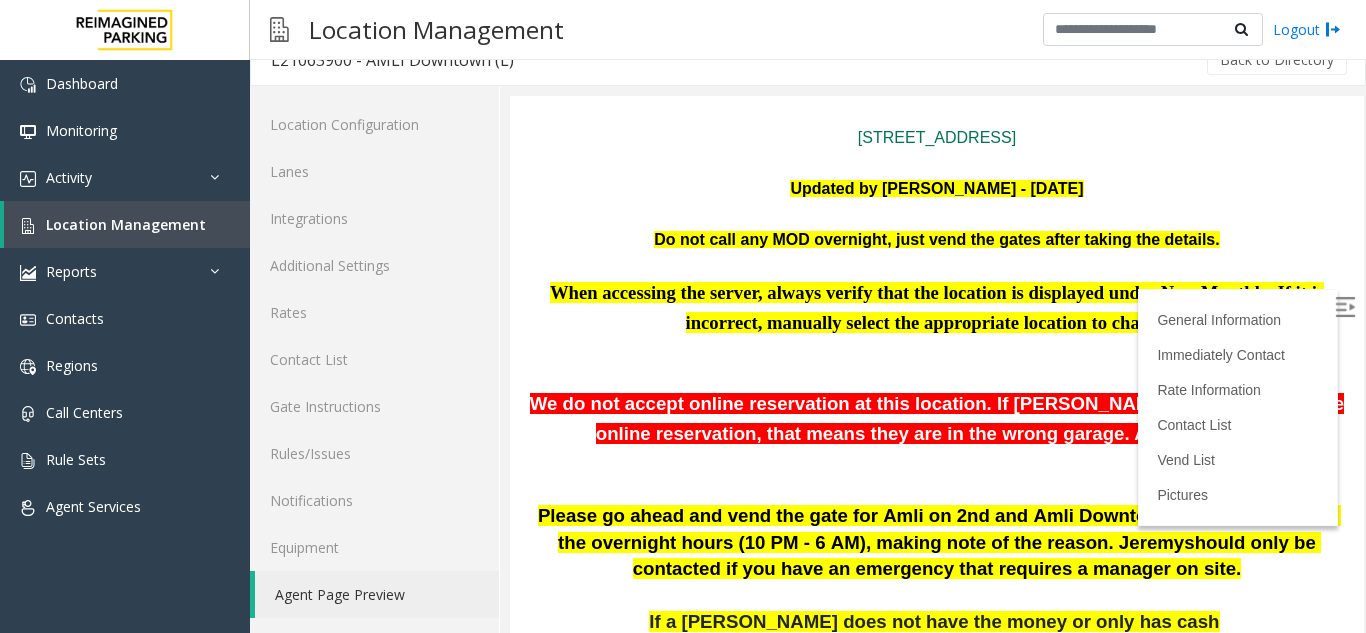 scroll, scrollTop: 0, scrollLeft: 0, axis: both 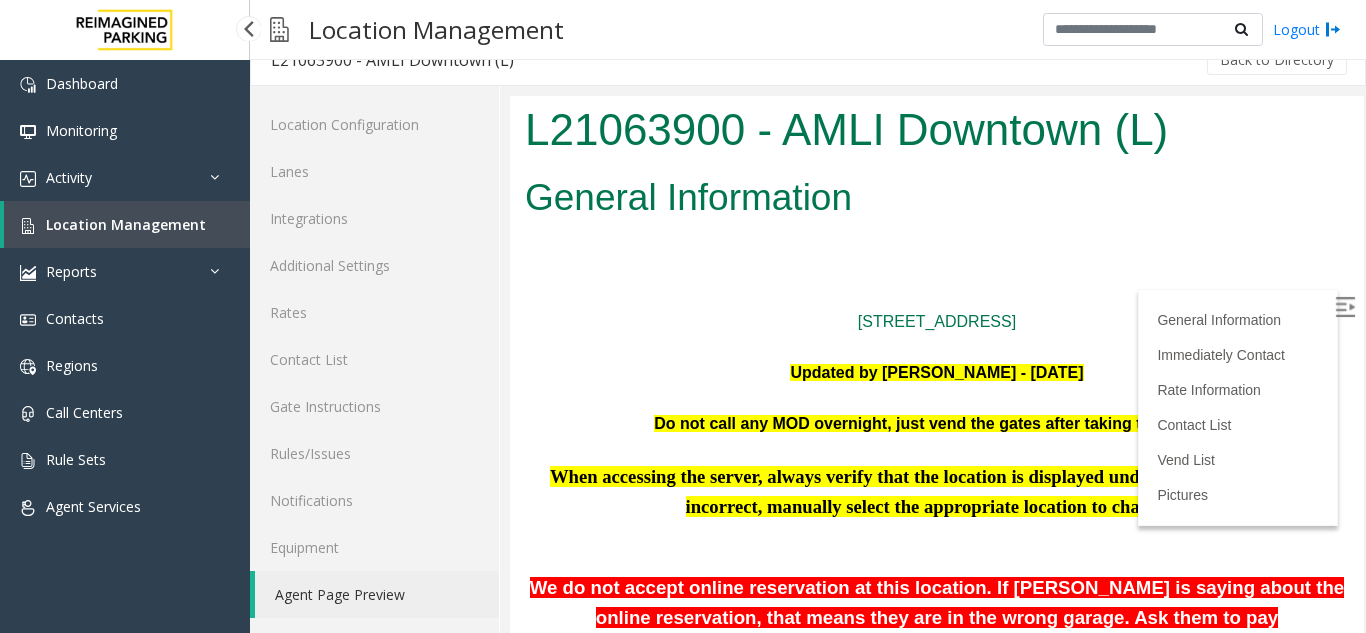 click on "Location Management" at bounding box center (126, 224) 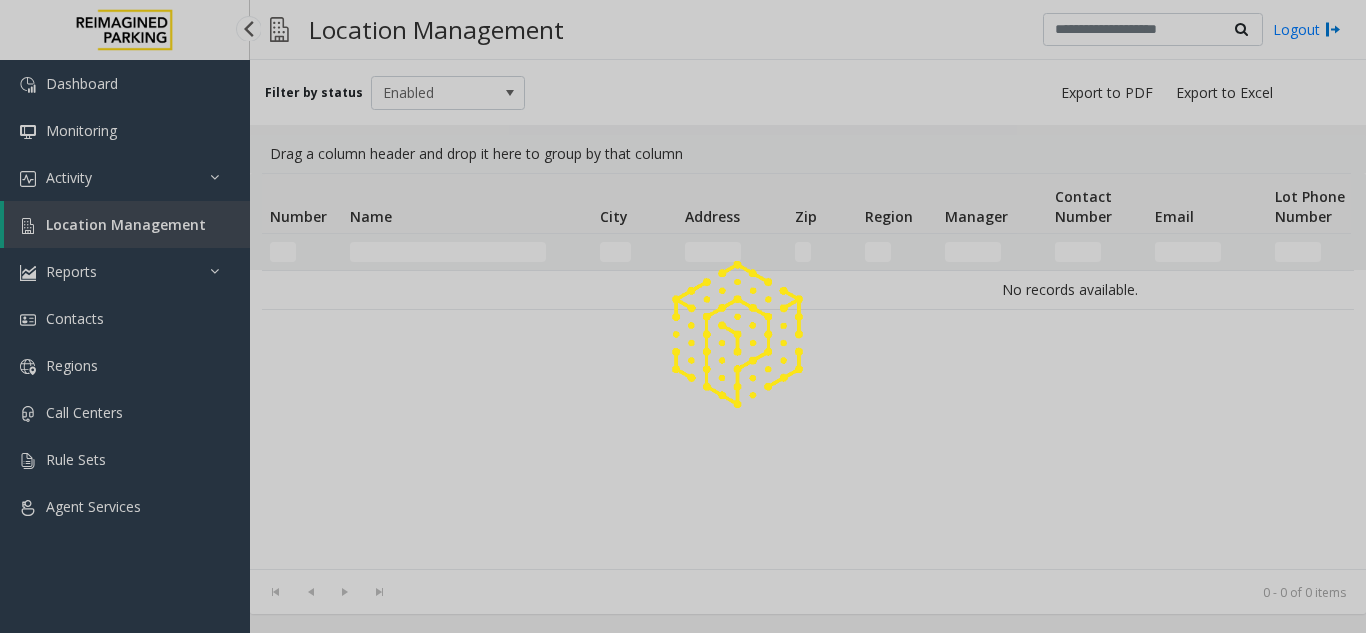 scroll, scrollTop: 0, scrollLeft: 0, axis: both 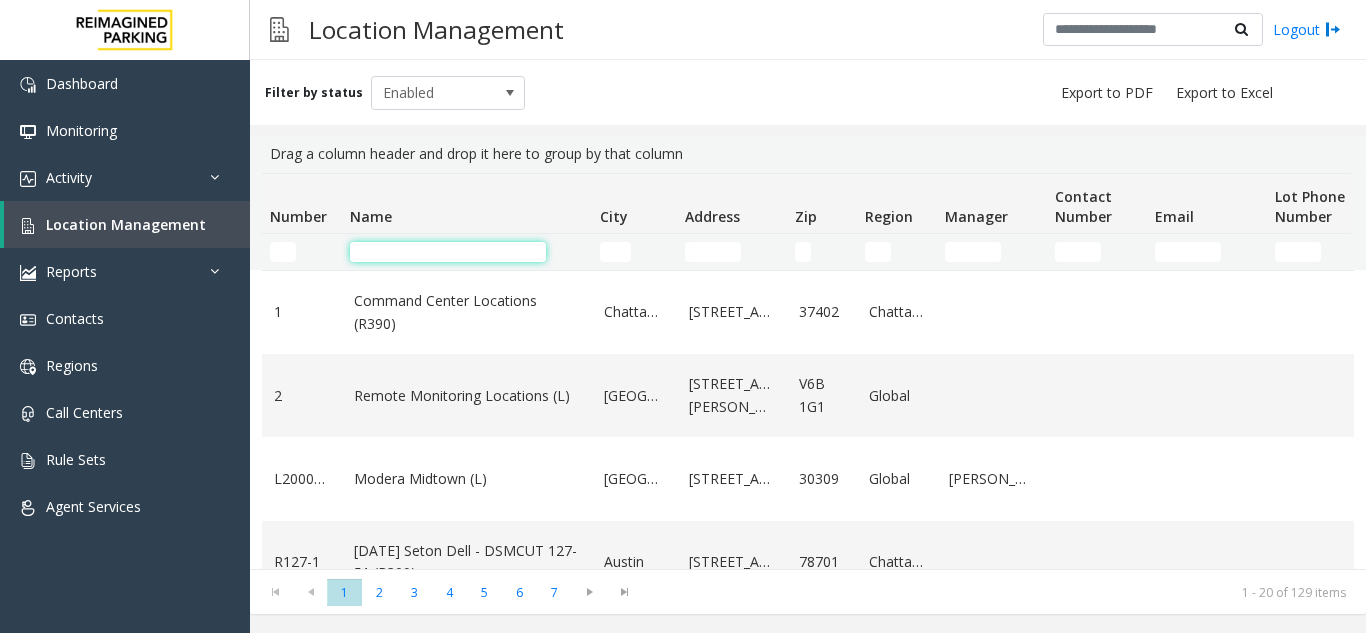 click 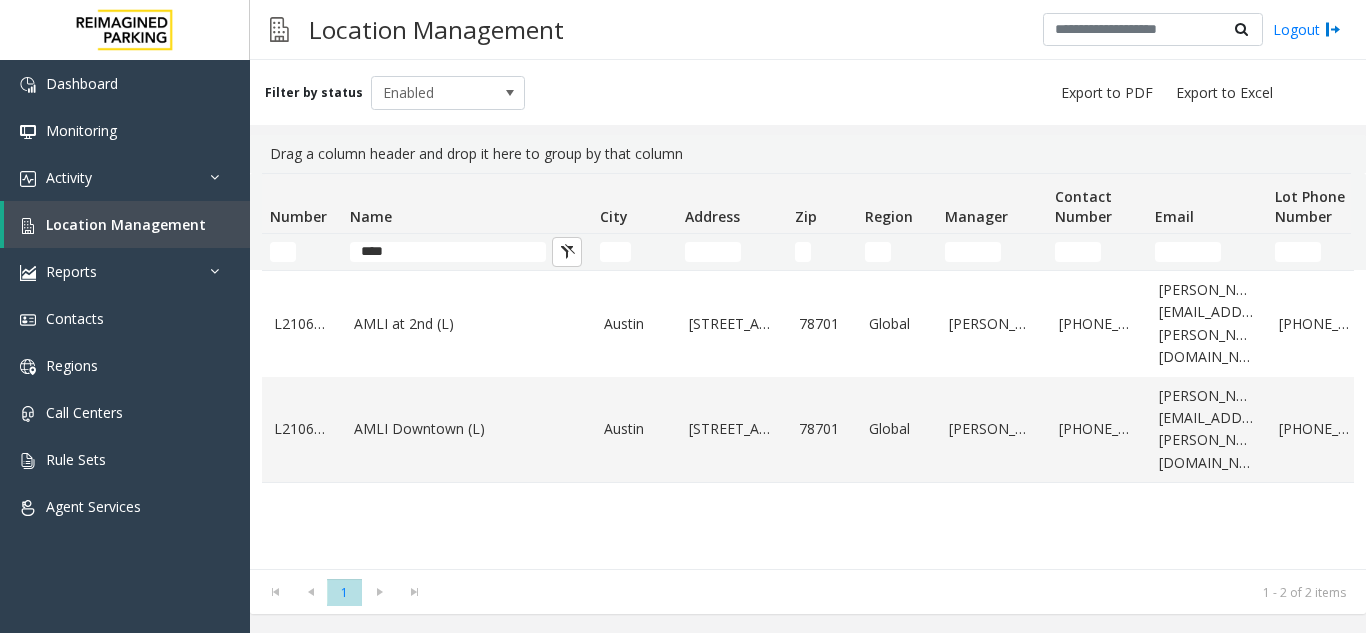 drag, startPoint x: 344, startPoint y: 259, endPoint x: 370, endPoint y: 256, distance: 26.172504 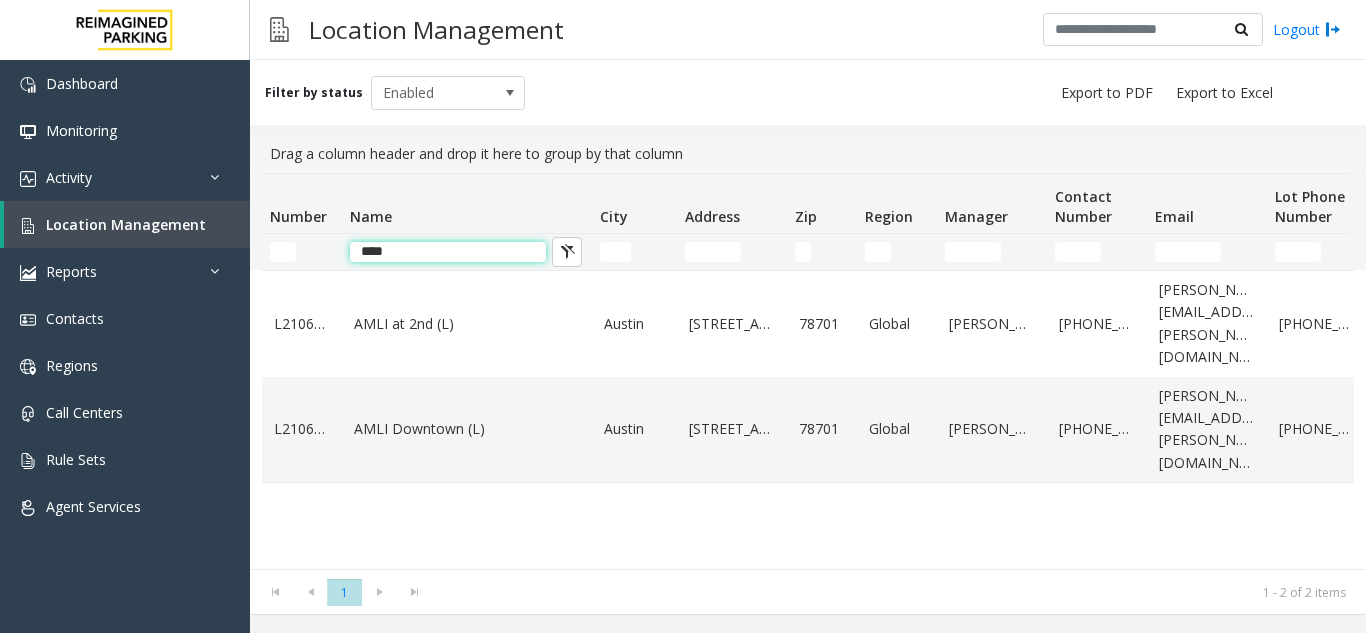 click on "****" 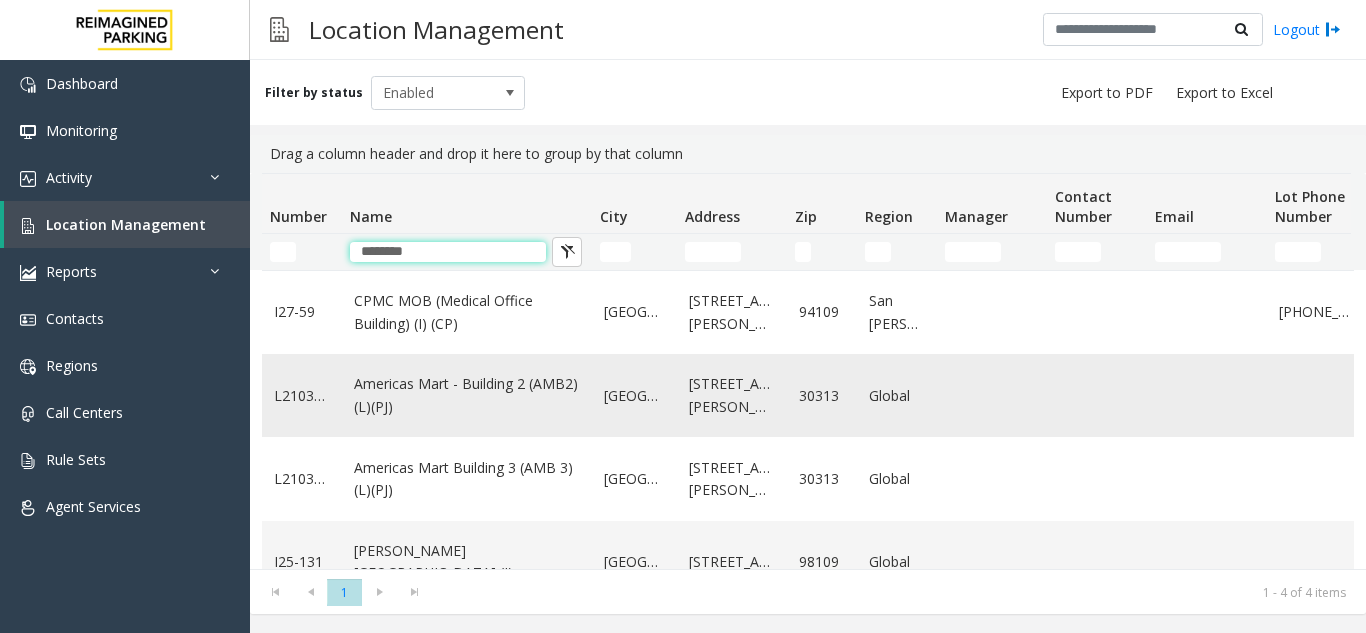 type on "********" 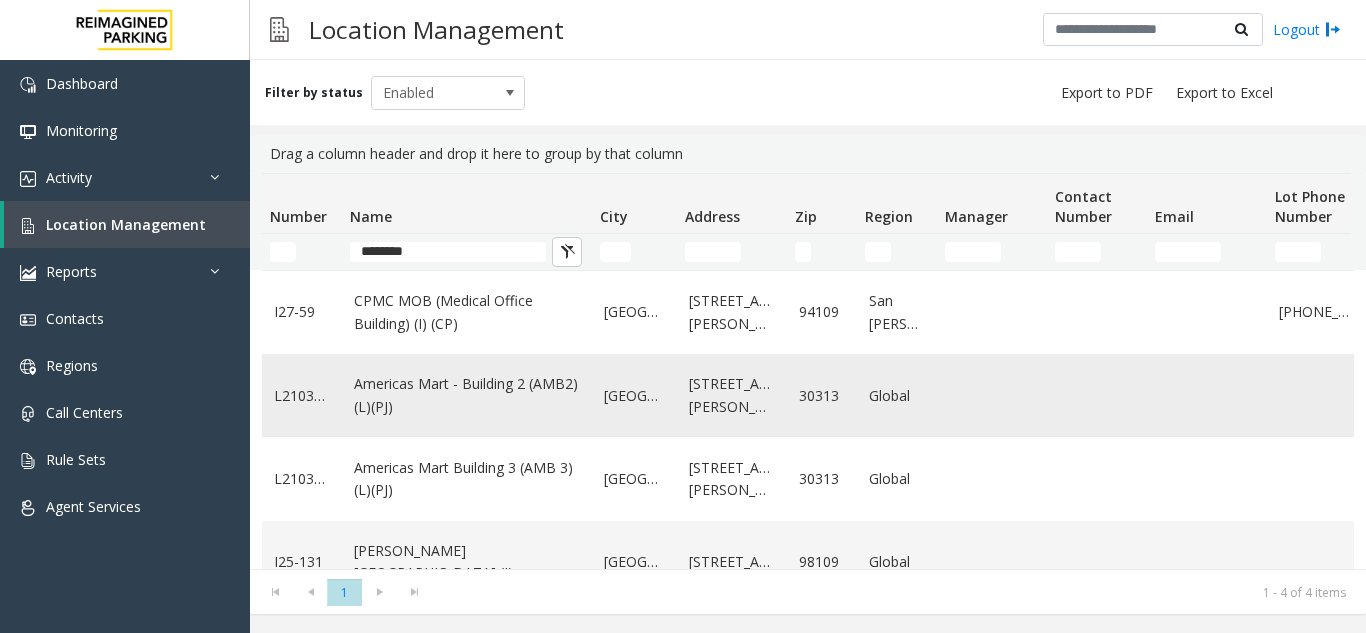 click on "Americas Mart - Building 2 (AMB2) (L)(PJ)" 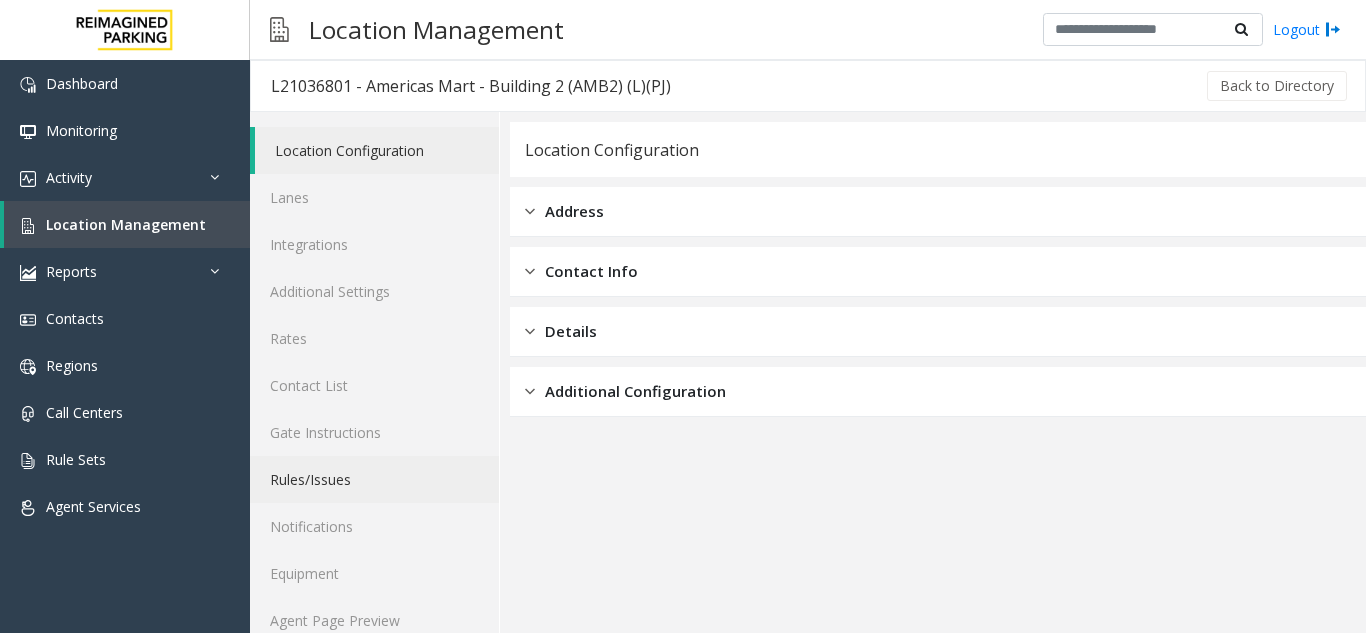 scroll, scrollTop: 26, scrollLeft: 0, axis: vertical 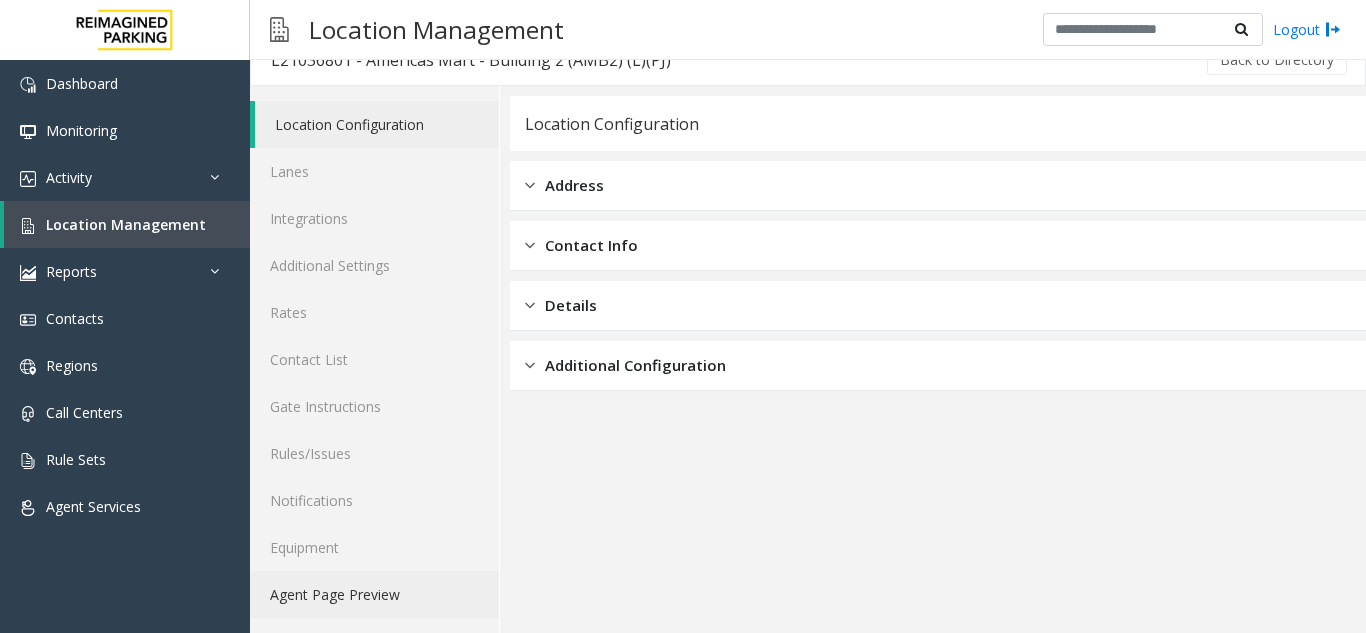 click on "Agent Page Preview" 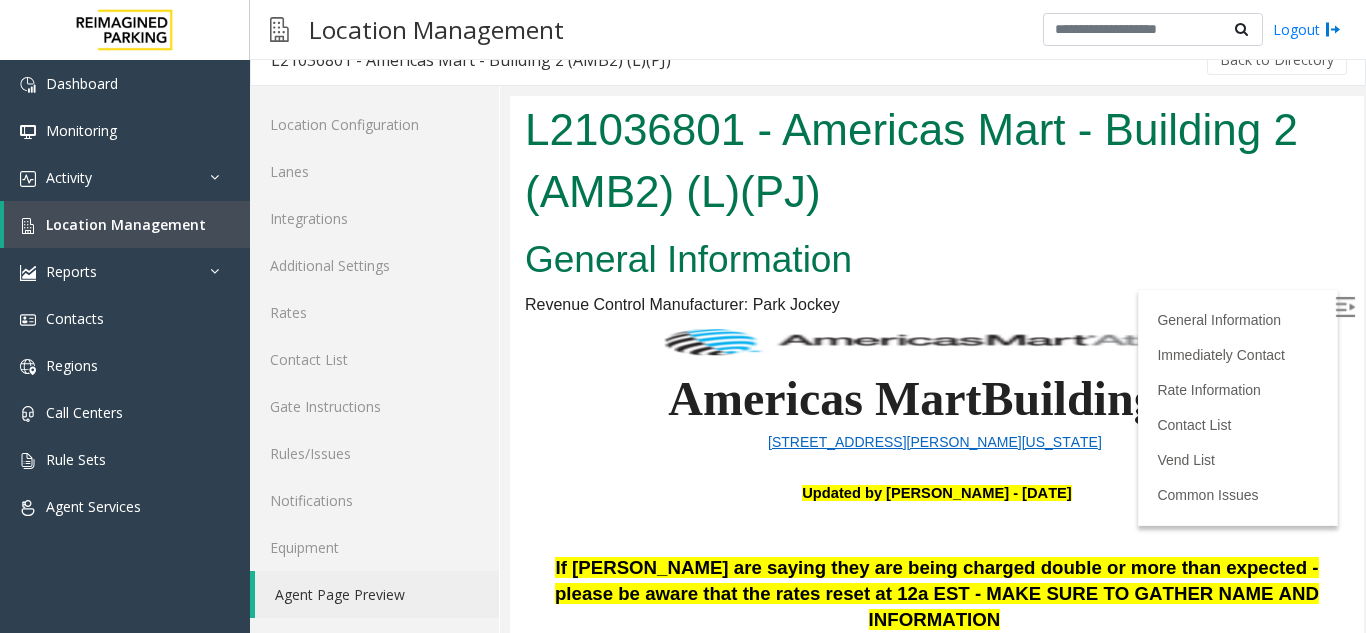 scroll, scrollTop: 0, scrollLeft: 0, axis: both 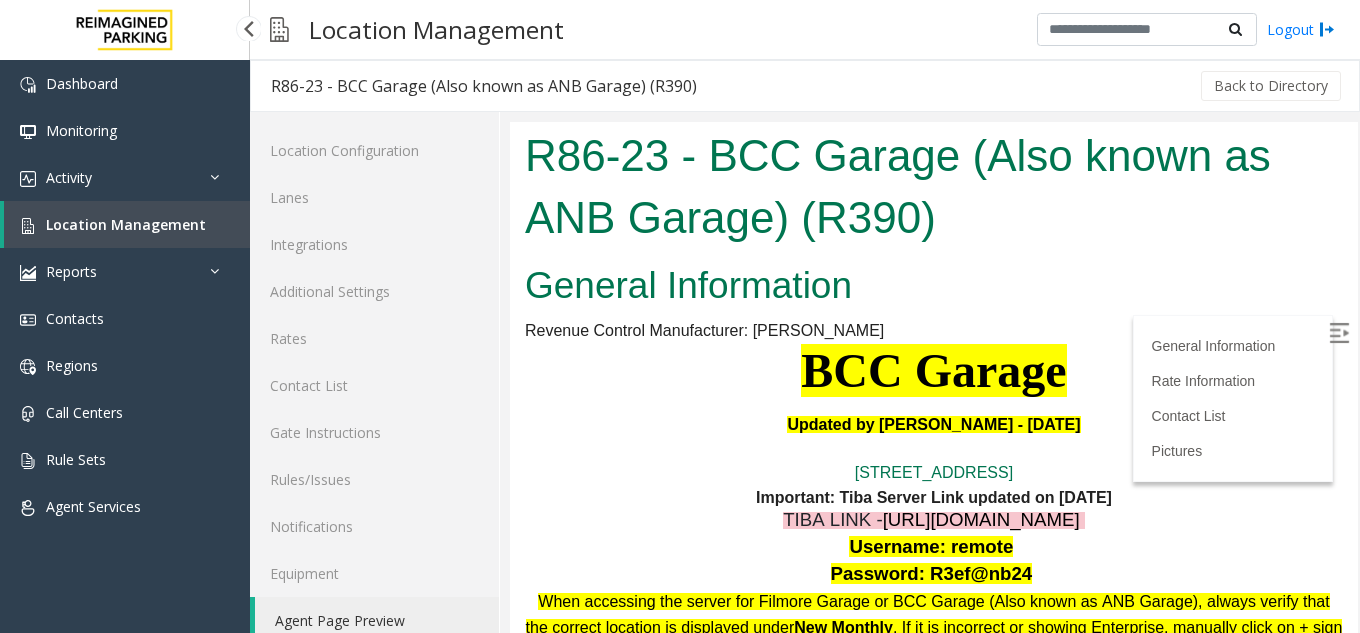 click on "Location Management" at bounding box center [126, 224] 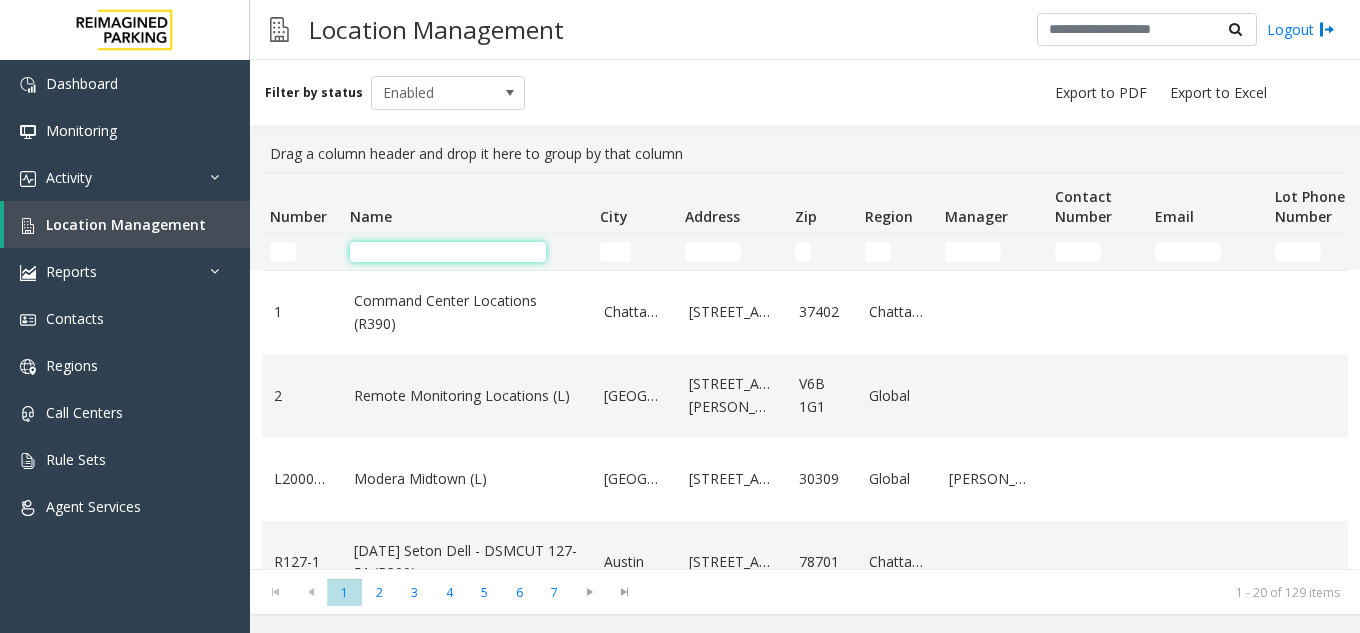 click 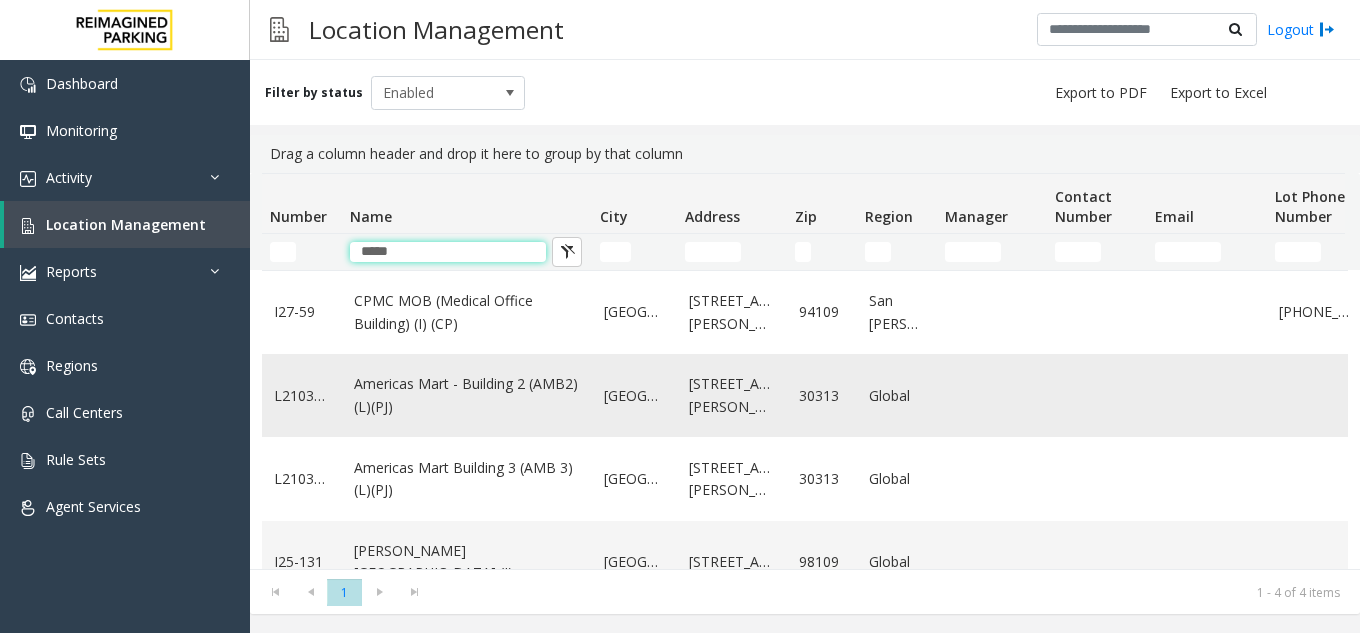 type on "*****" 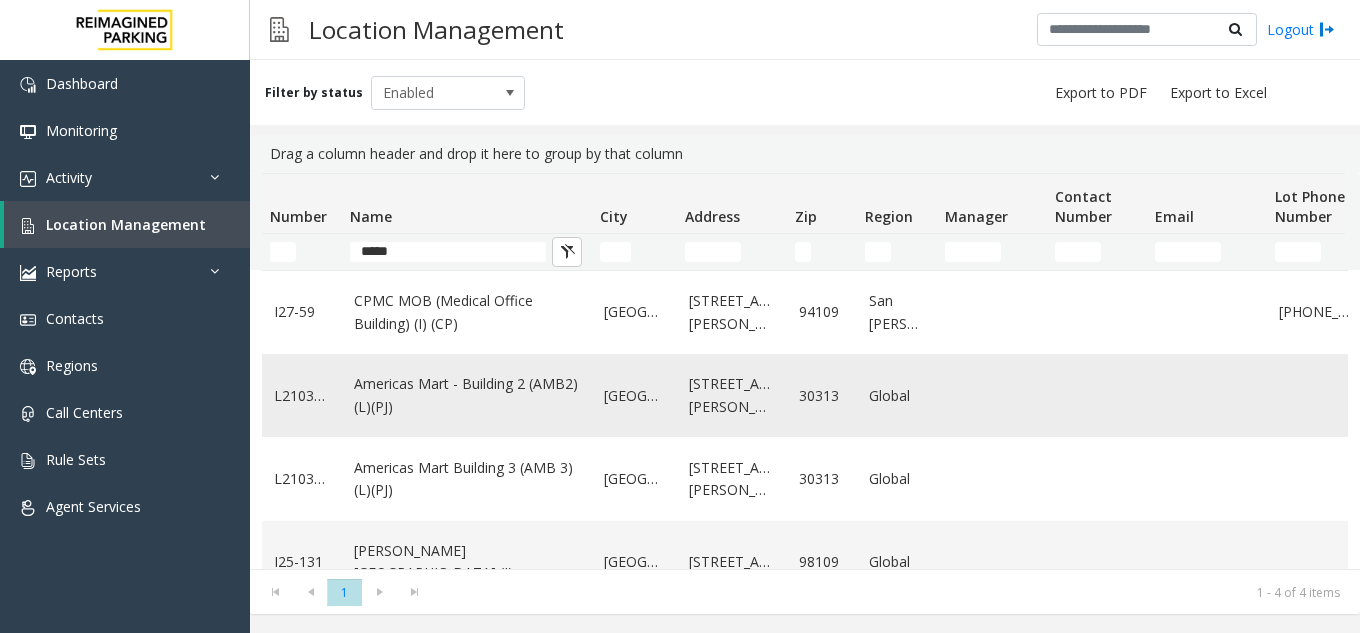 click on "Americas Mart - Building 2 (AMB2) (L)(PJ)" 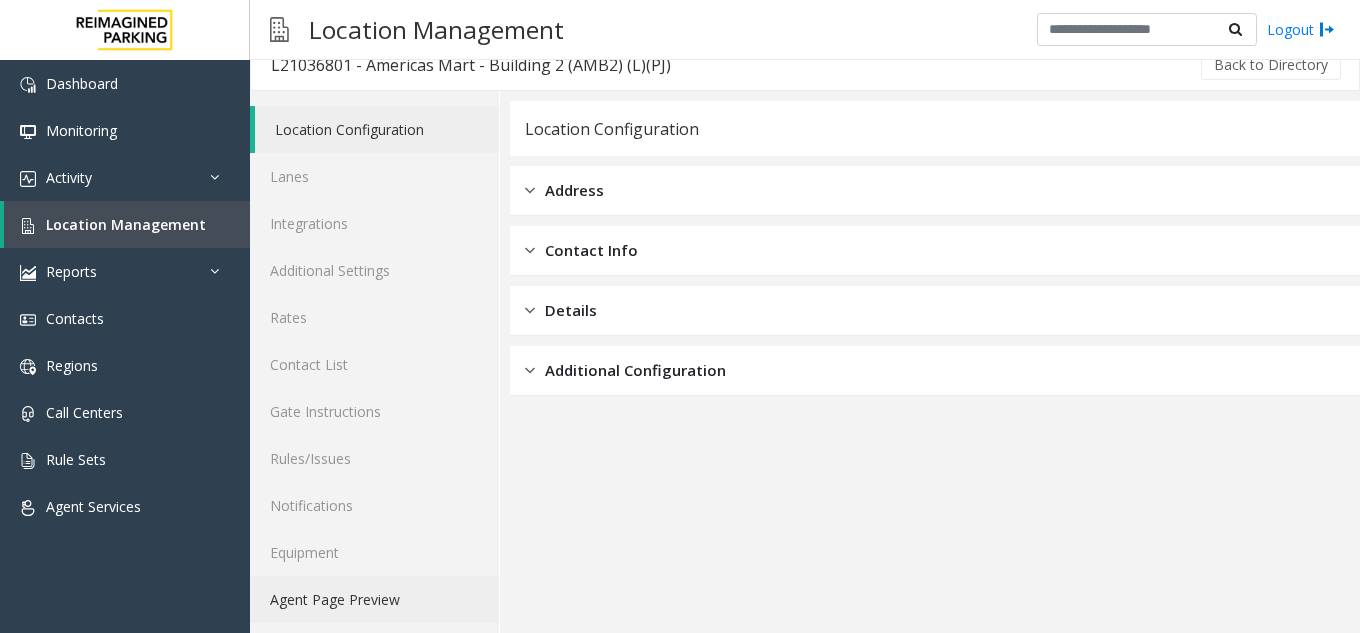 scroll, scrollTop: 26, scrollLeft: 0, axis: vertical 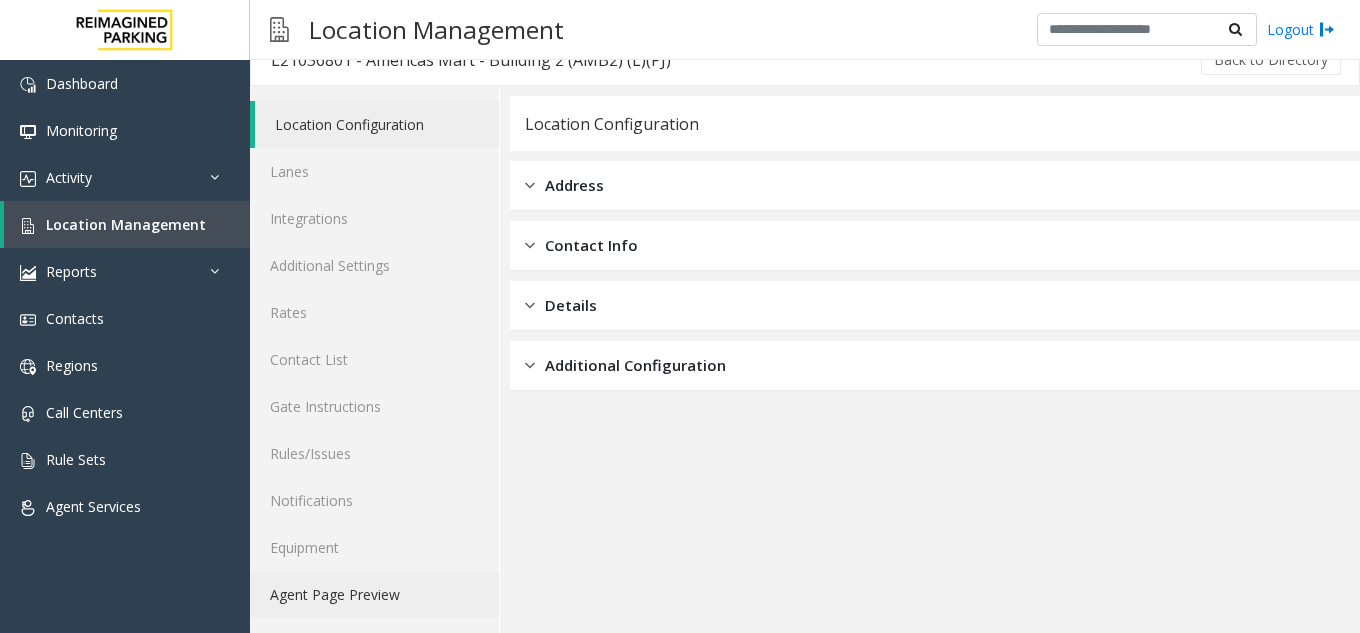 click on "Agent Page Preview" 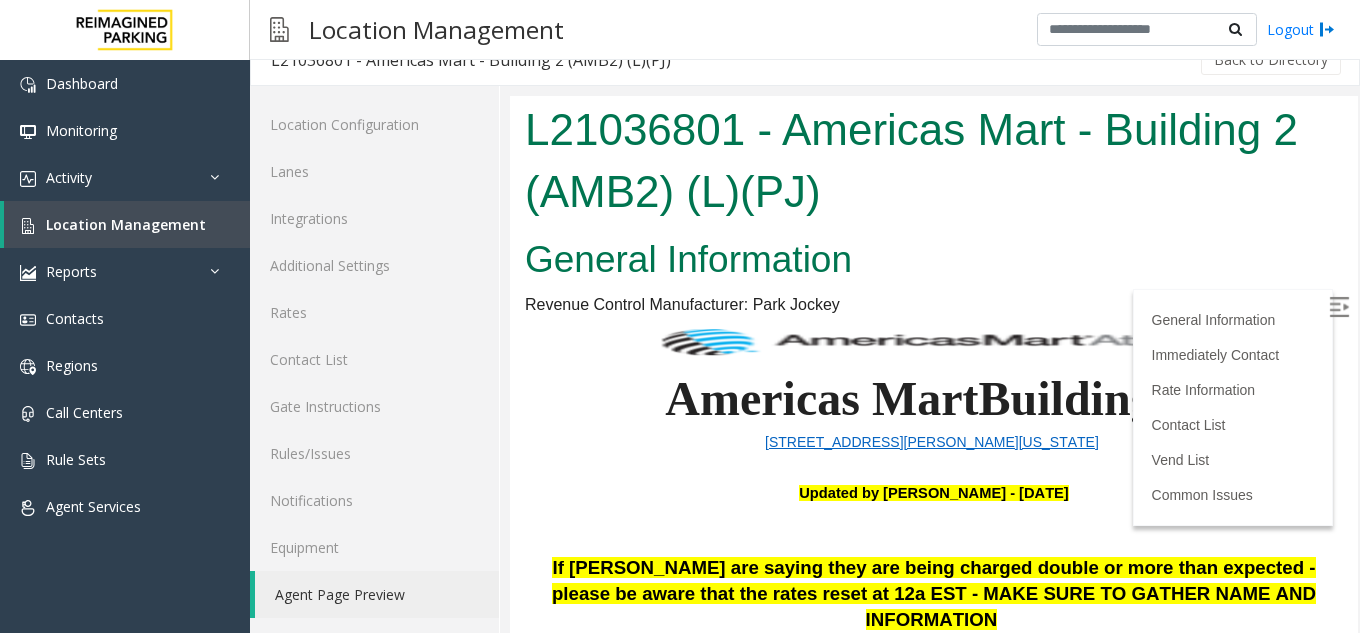 scroll, scrollTop: 0, scrollLeft: 0, axis: both 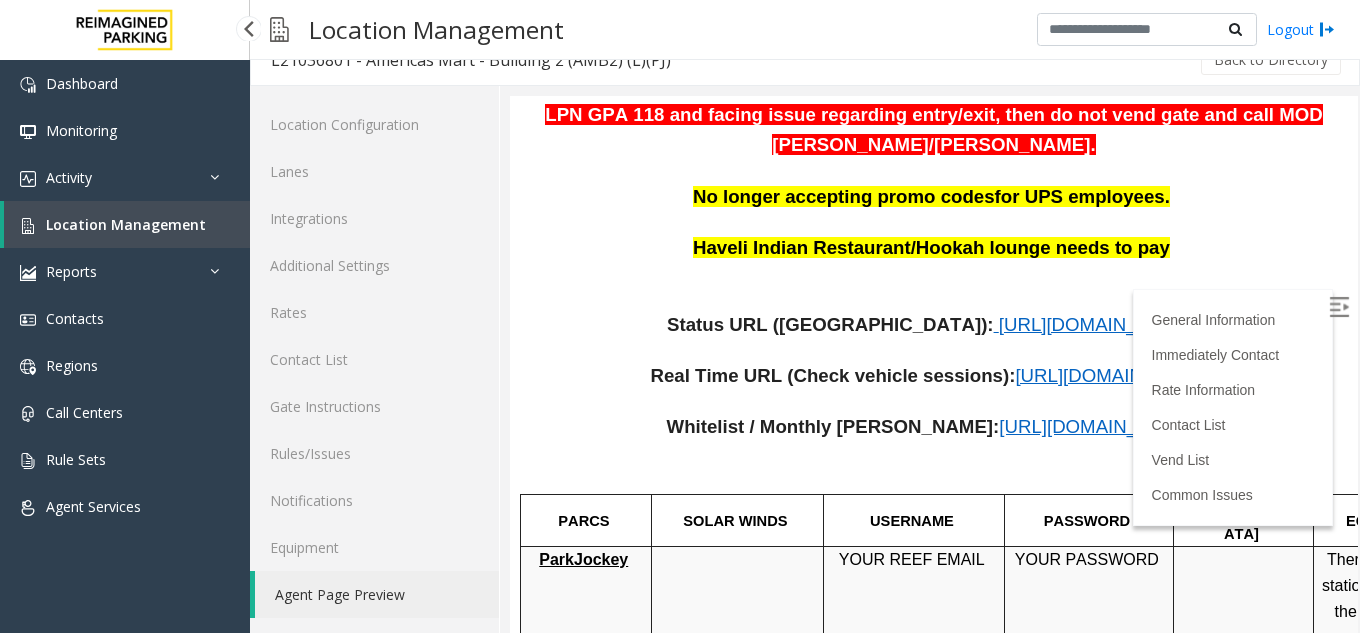 click on "Location Management" at bounding box center [126, 224] 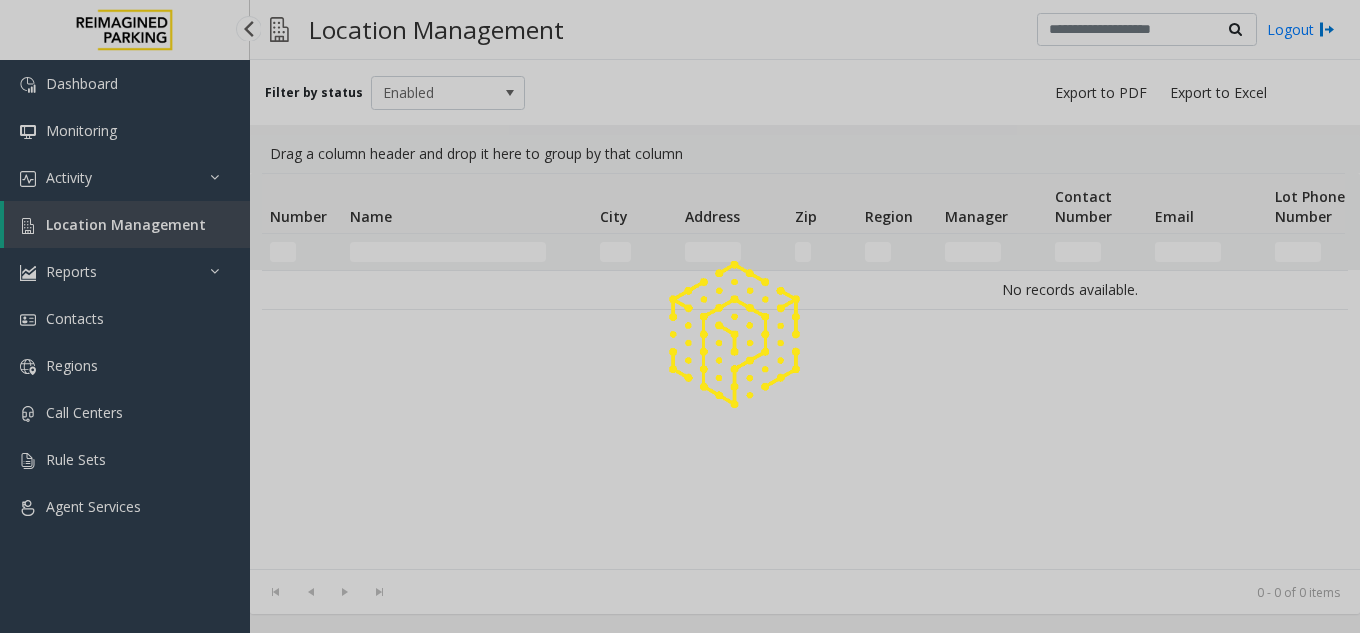 scroll, scrollTop: 0, scrollLeft: 0, axis: both 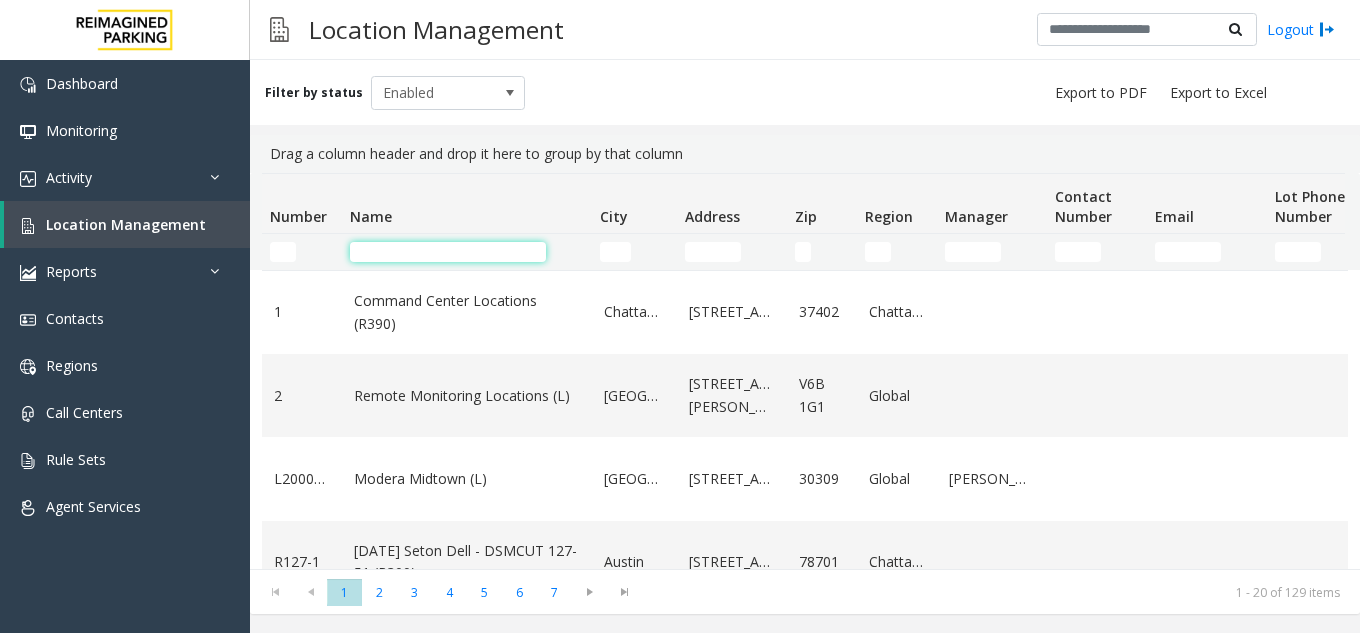 click 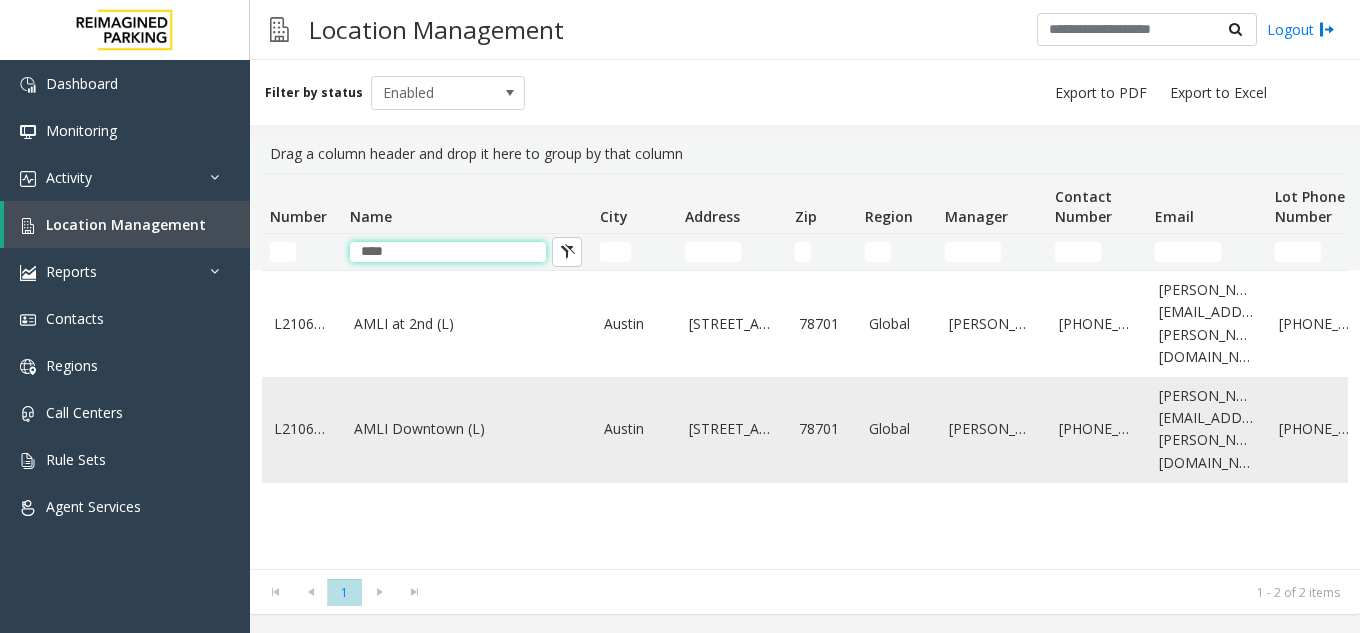 type on "****" 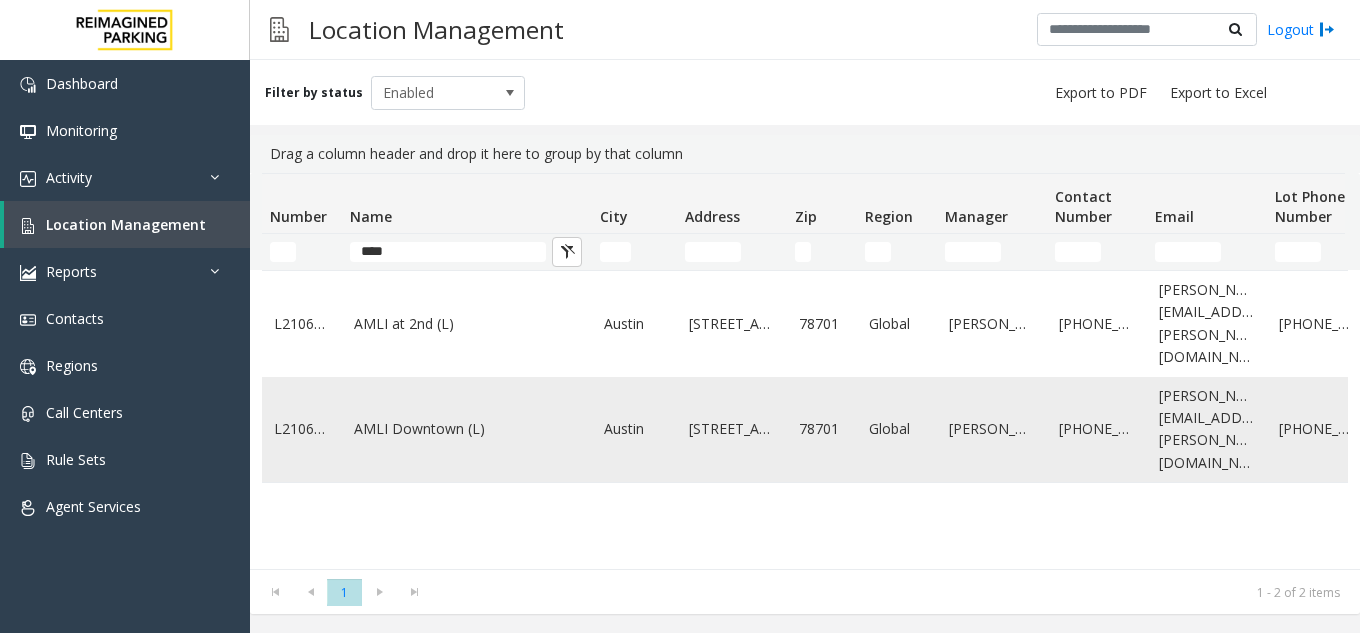 click on "AMLI Downtown (L)" 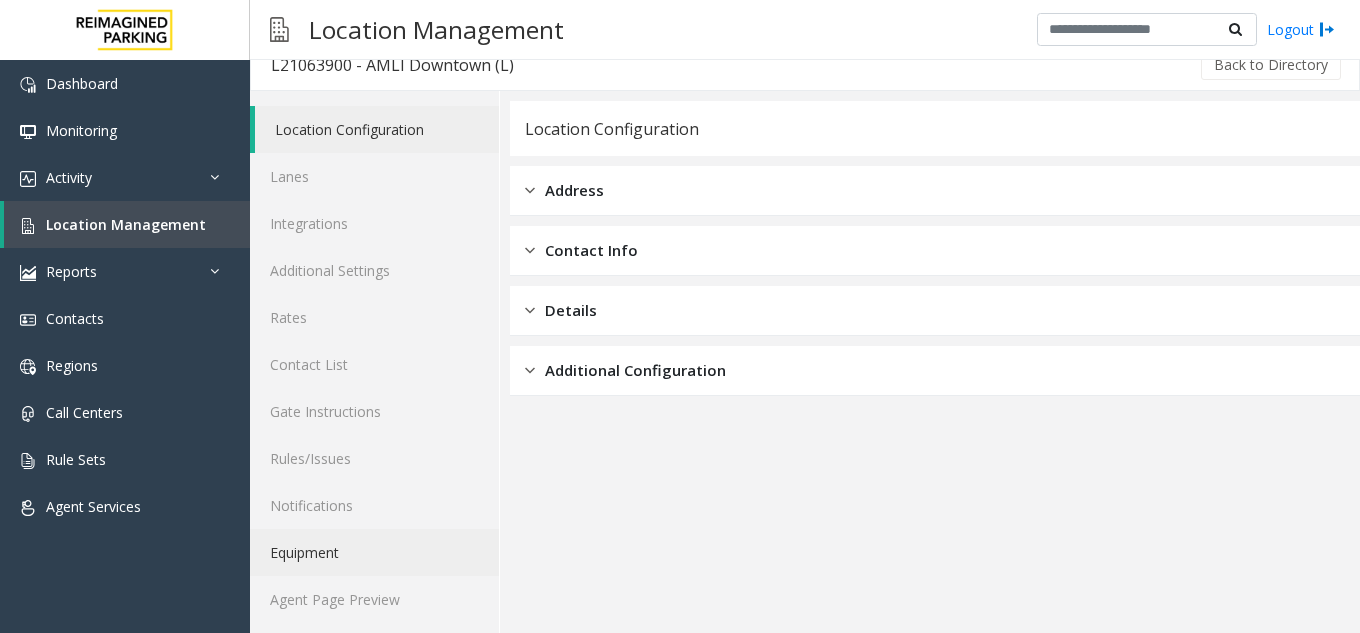 scroll, scrollTop: 26, scrollLeft: 0, axis: vertical 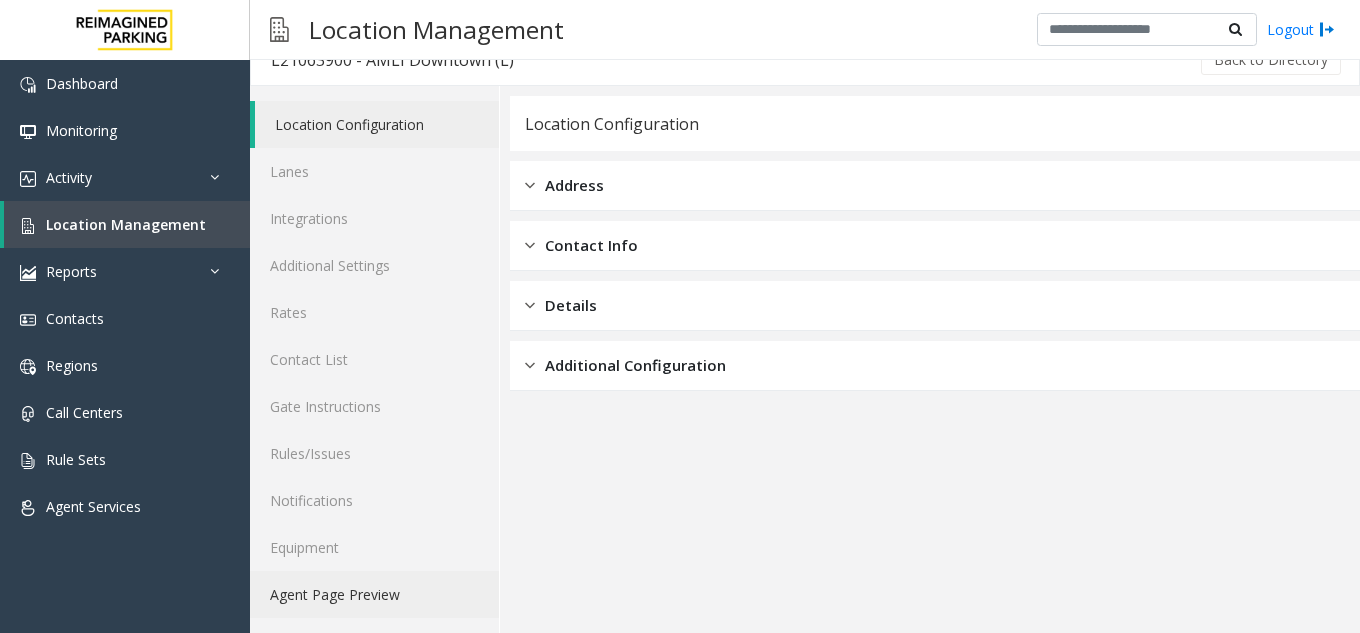 click on "Agent Page Preview" 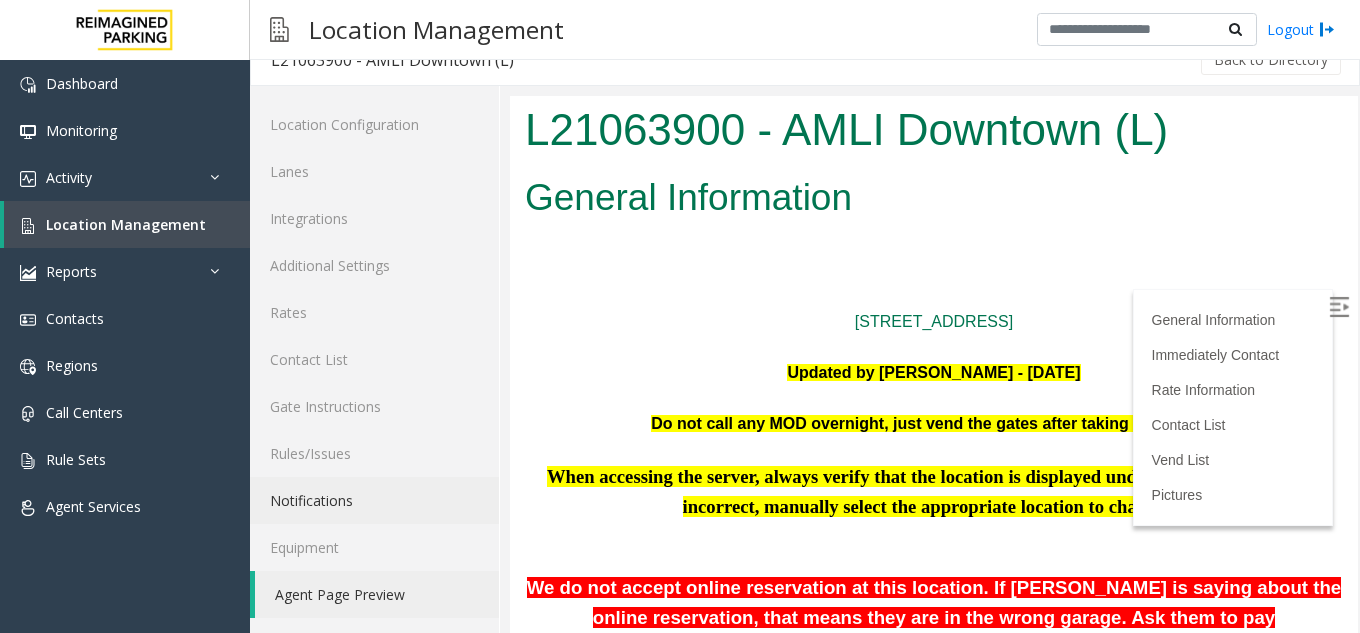 scroll, scrollTop: 0, scrollLeft: 0, axis: both 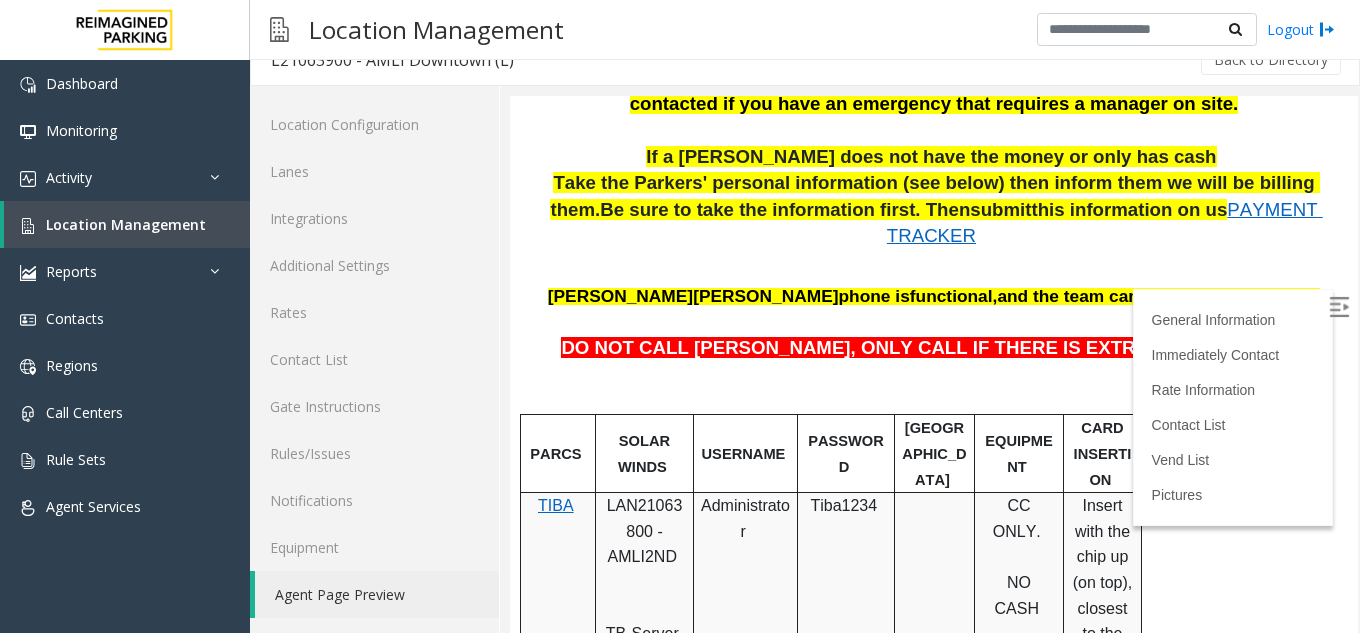click on "LAN21063800 - AMLI2ND" at bounding box center [645, 531] 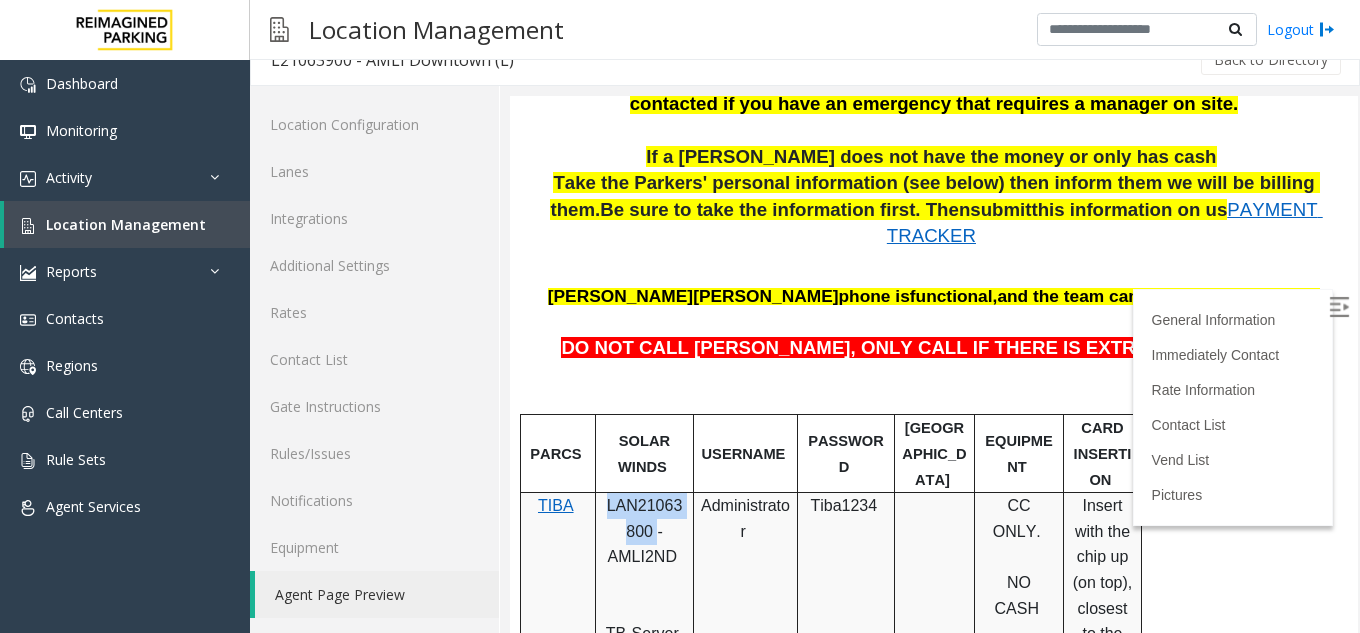 click on "LAN21063800 - AMLI2ND" at bounding box center [645, 531] 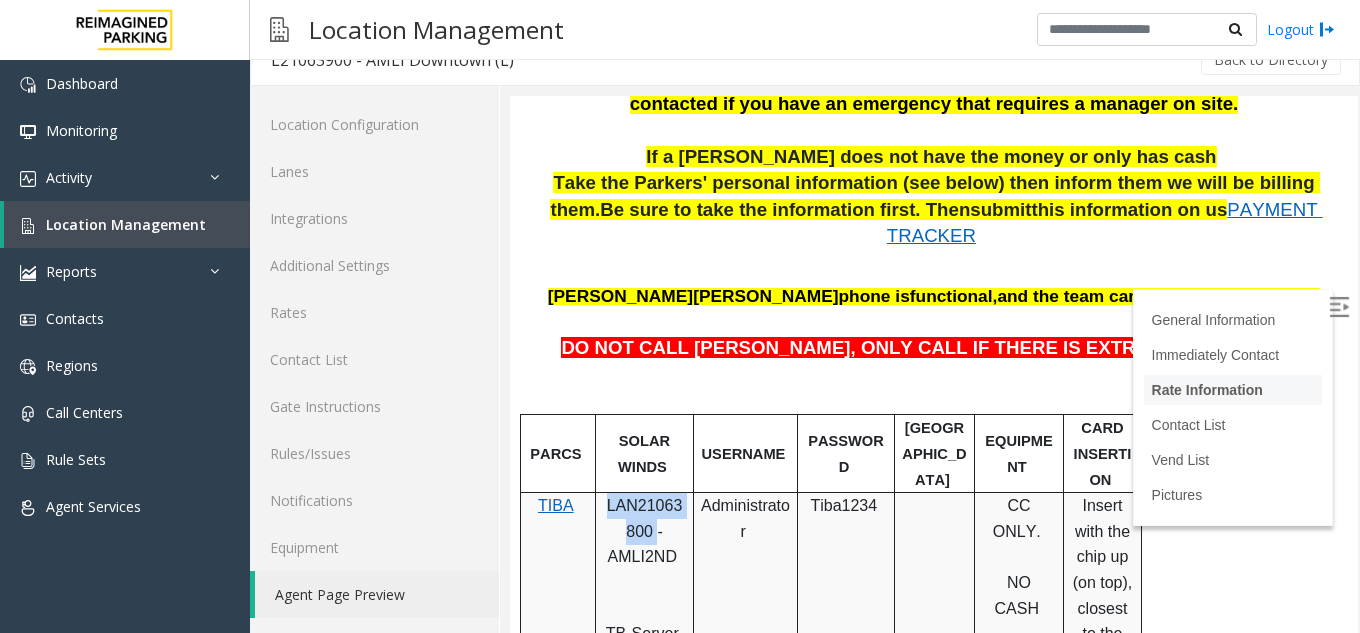 click on "Rate Information" at bounding box center (1207, 390) 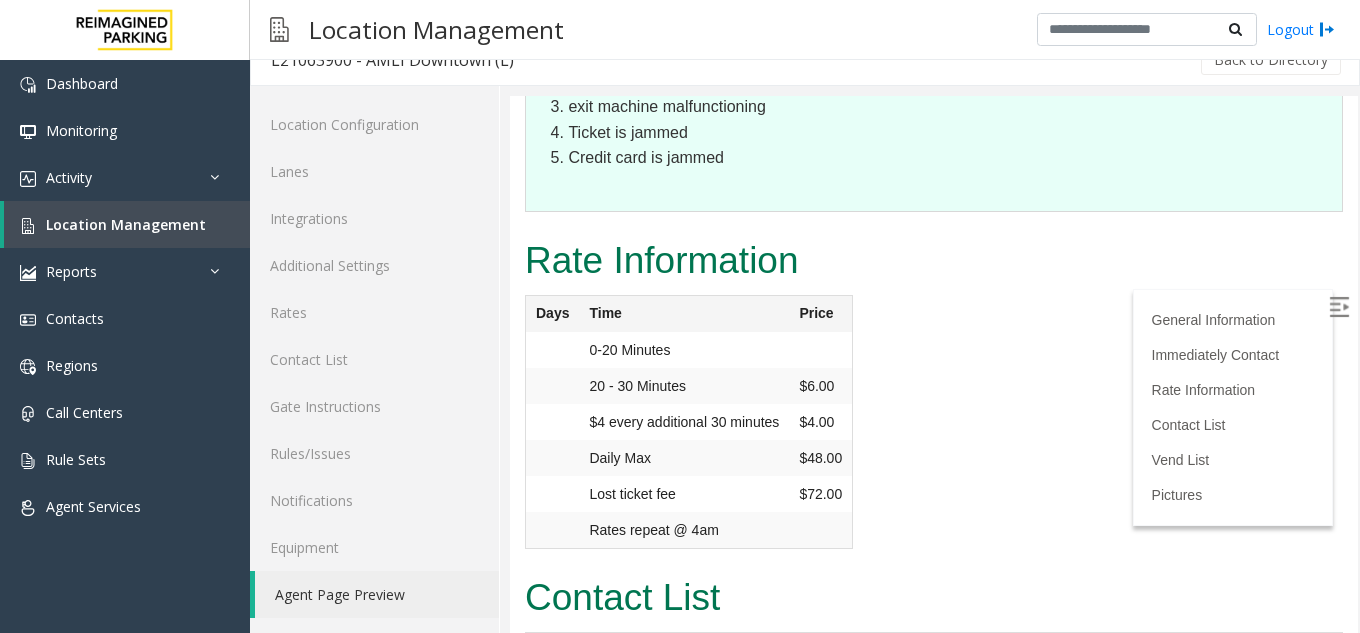 scroll, scrollTop: 4384, scrollLeft: 0, axis: vertical 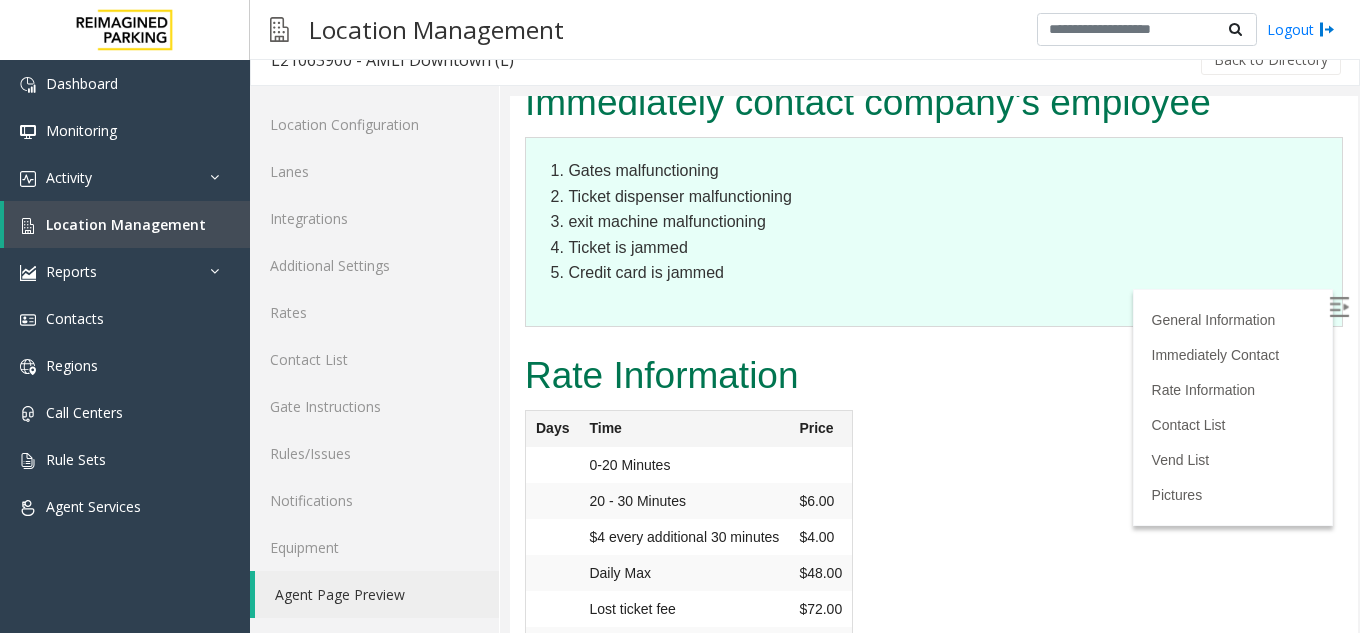 click at bounding box center [1339, 307] 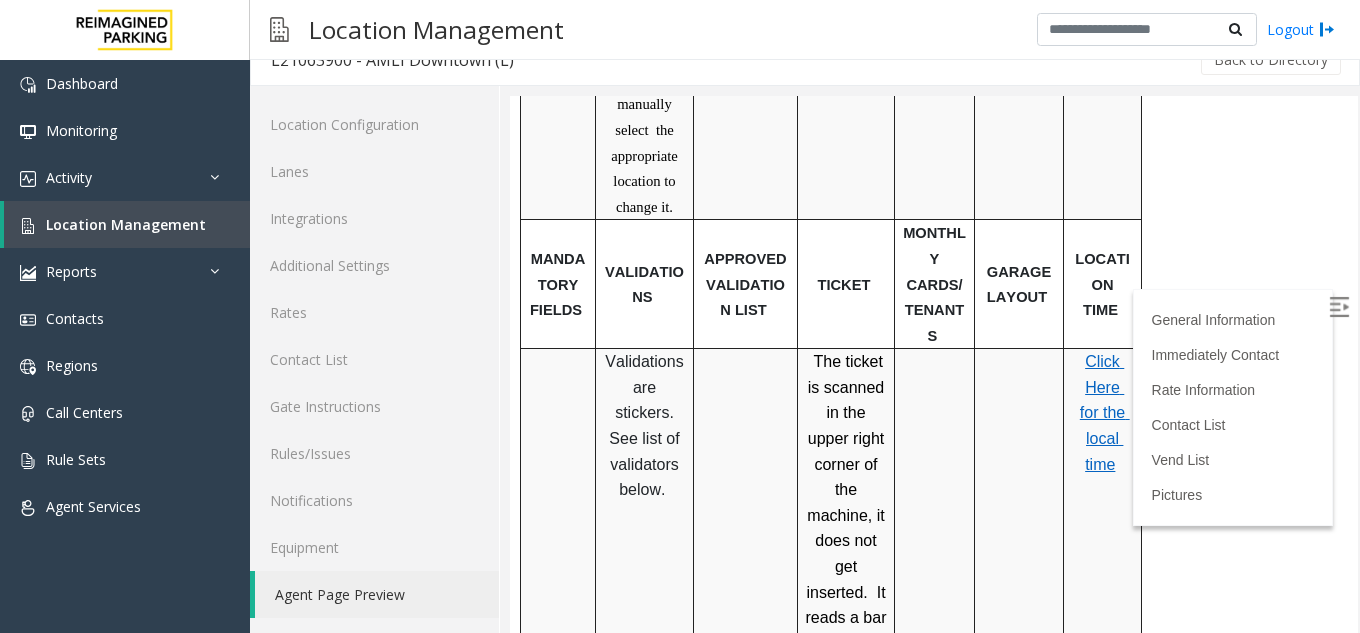 scroll, scrollTop: 1484, scrollLeft: 0, axis: vertical 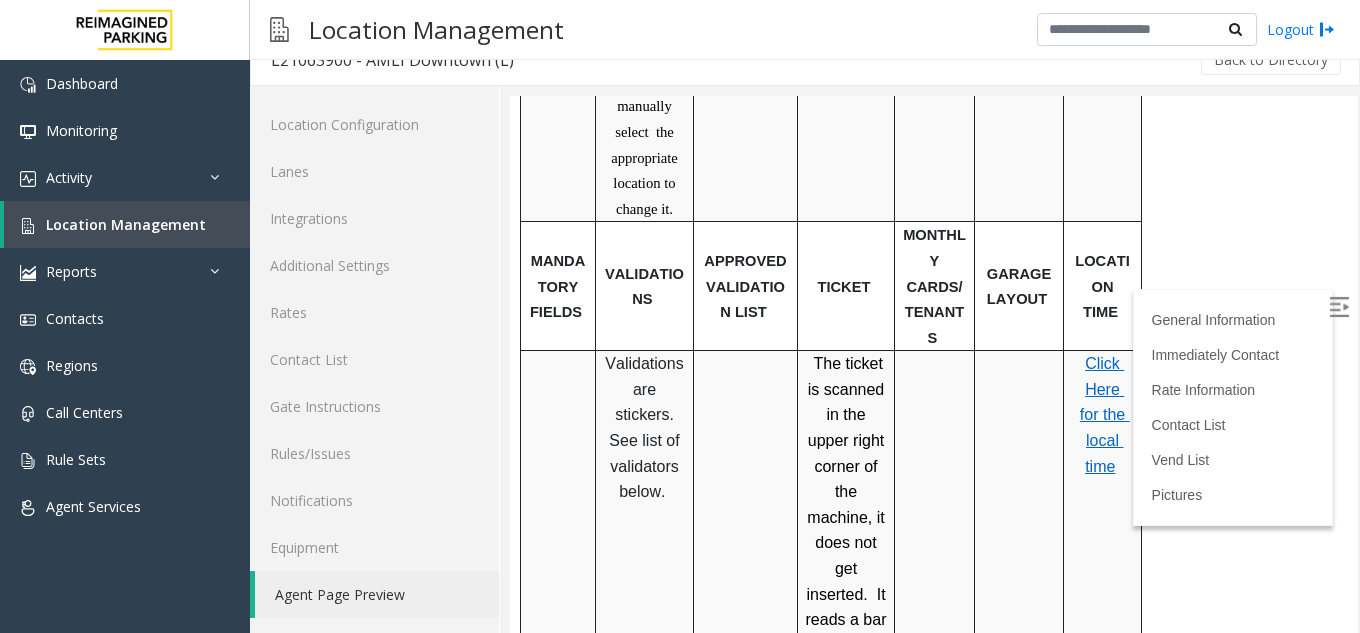 click on "Click Here for the local time" at bounding box center (1105, 414) 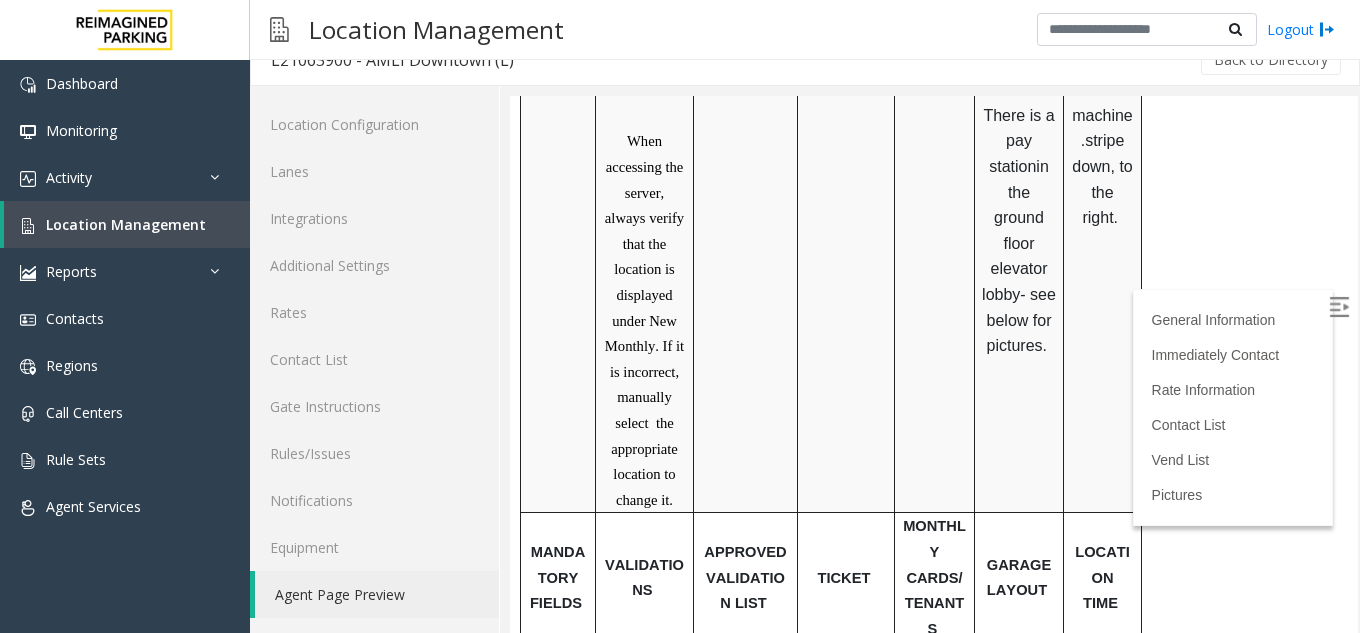 scroll, scrollTop: 1184, scrollLeft: 0, axis: vertical 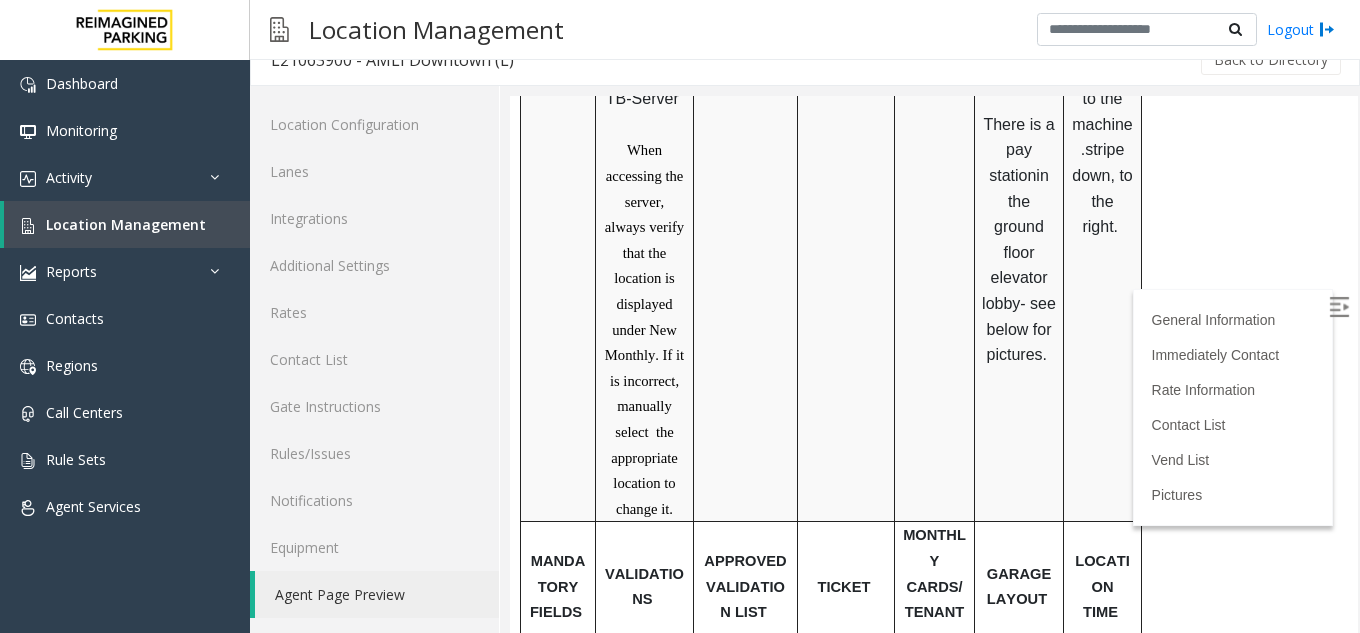 click at bounding box center [1339, 307] 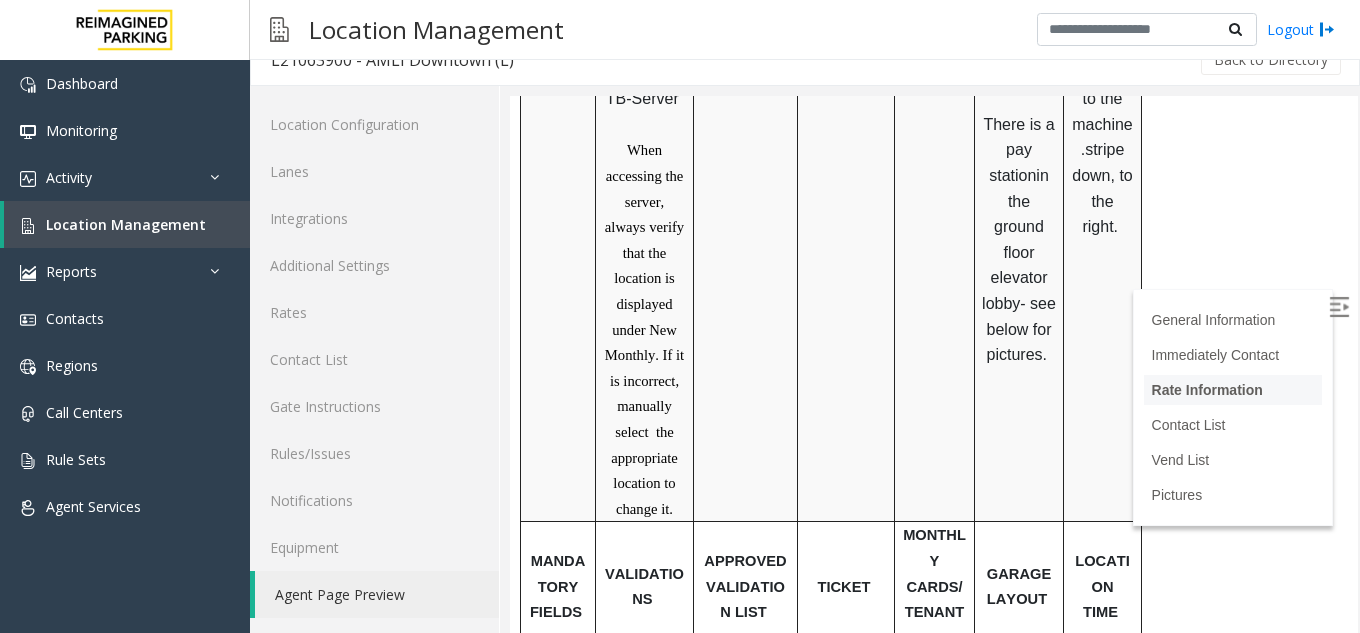 click on "Rate Information" at bounding box center (1207, 390) 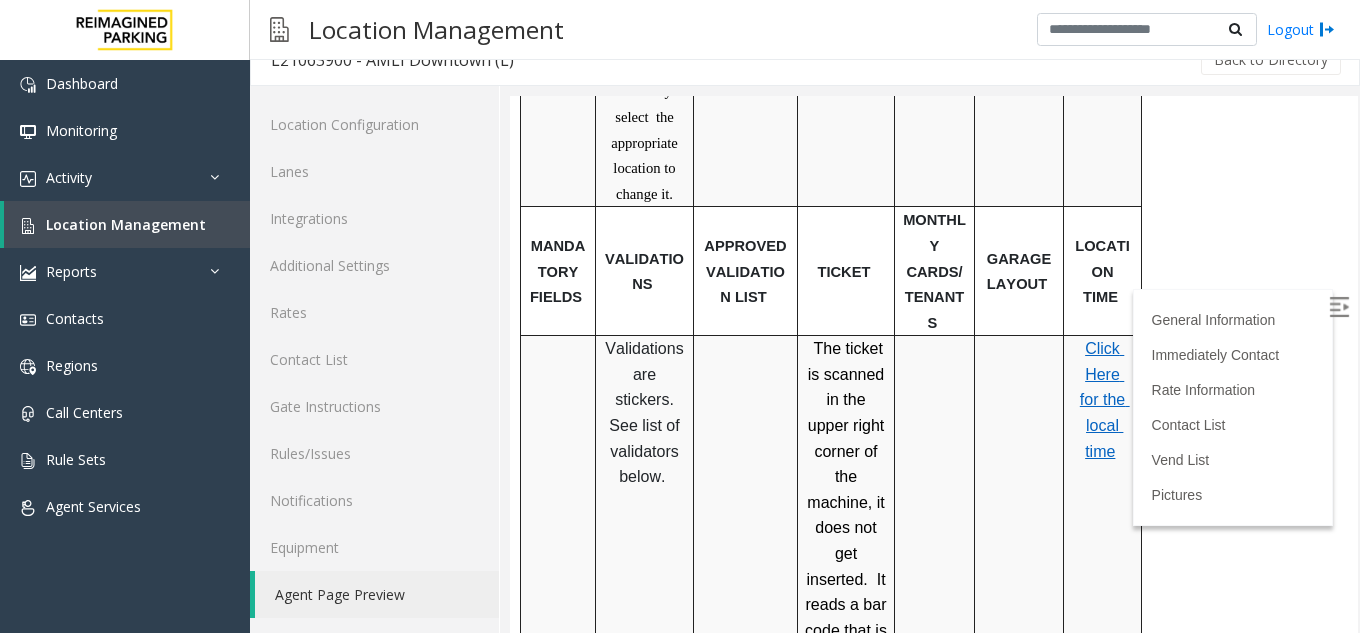 scroll, scrollTop: 1484, scrollLeft: 0, axis: vertical 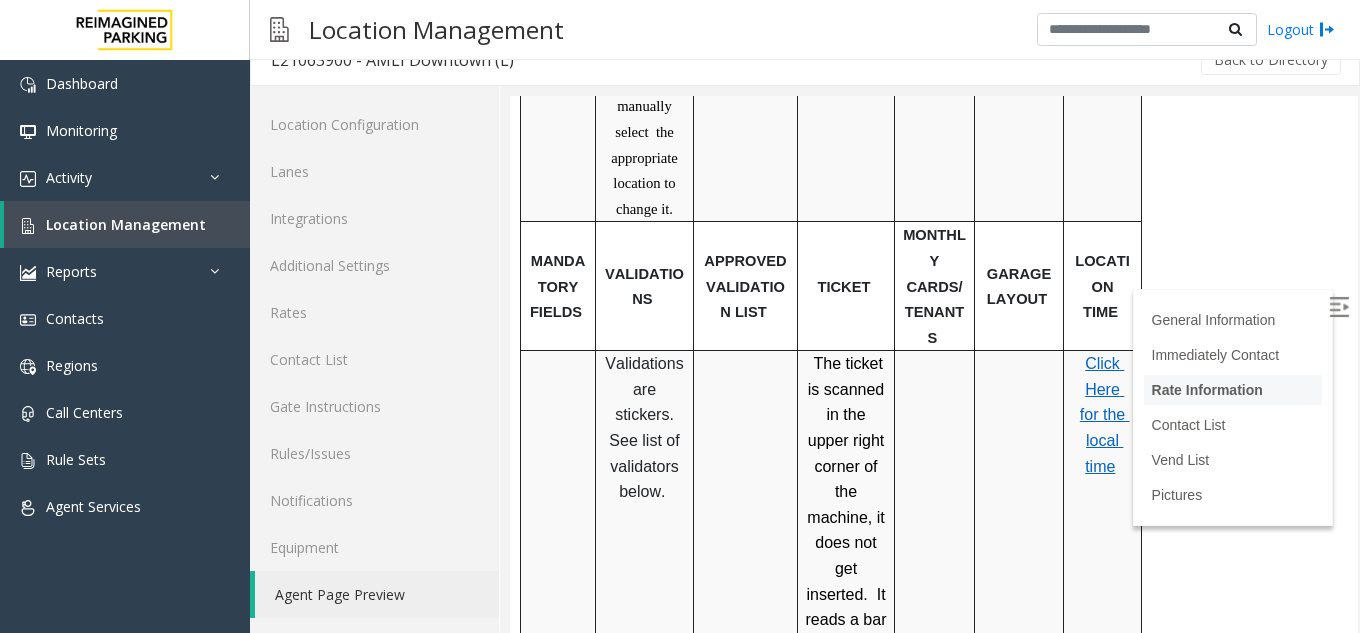 click on "Rate Information" at bounding box center (1207, 390) 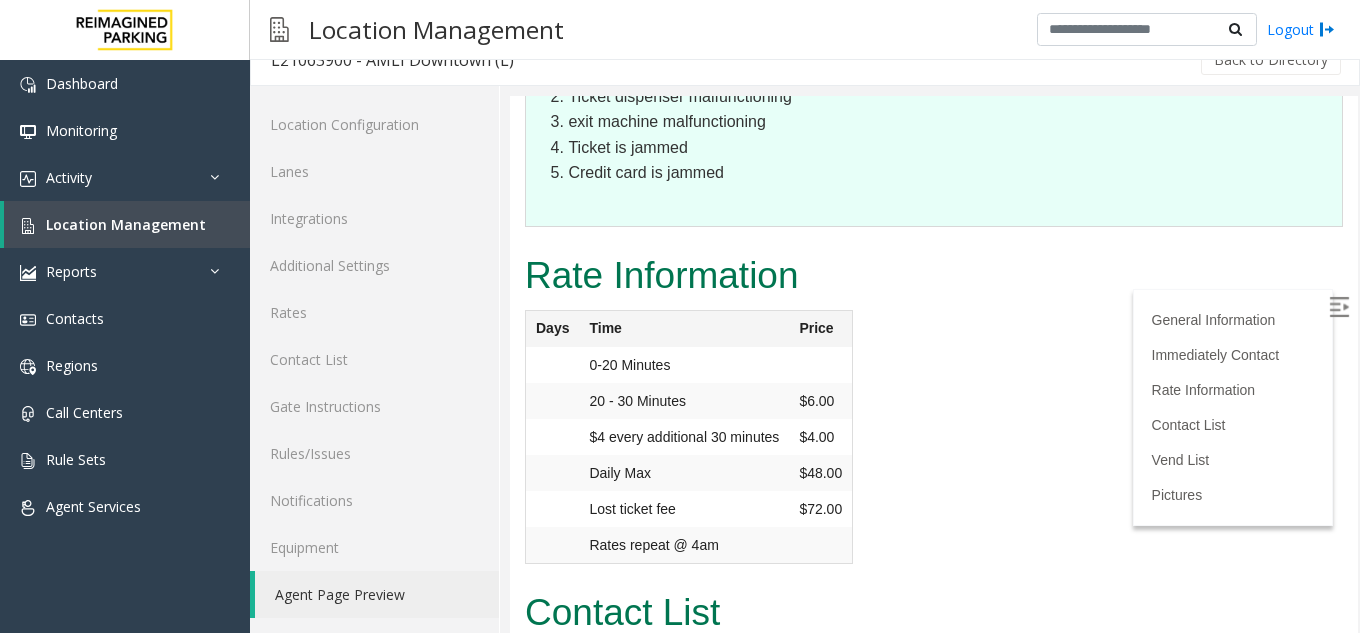 click at bounding box center (1339, 307) 